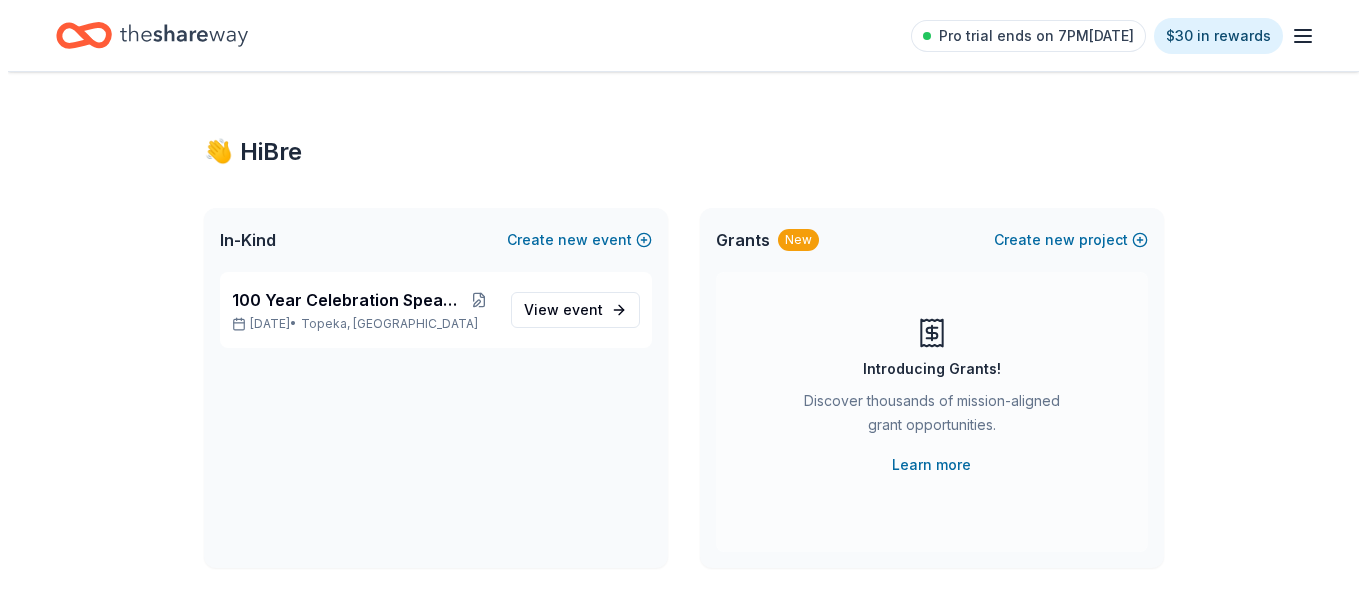 scroll, scrollTop: 0, scrollLeft: 0, axis: both 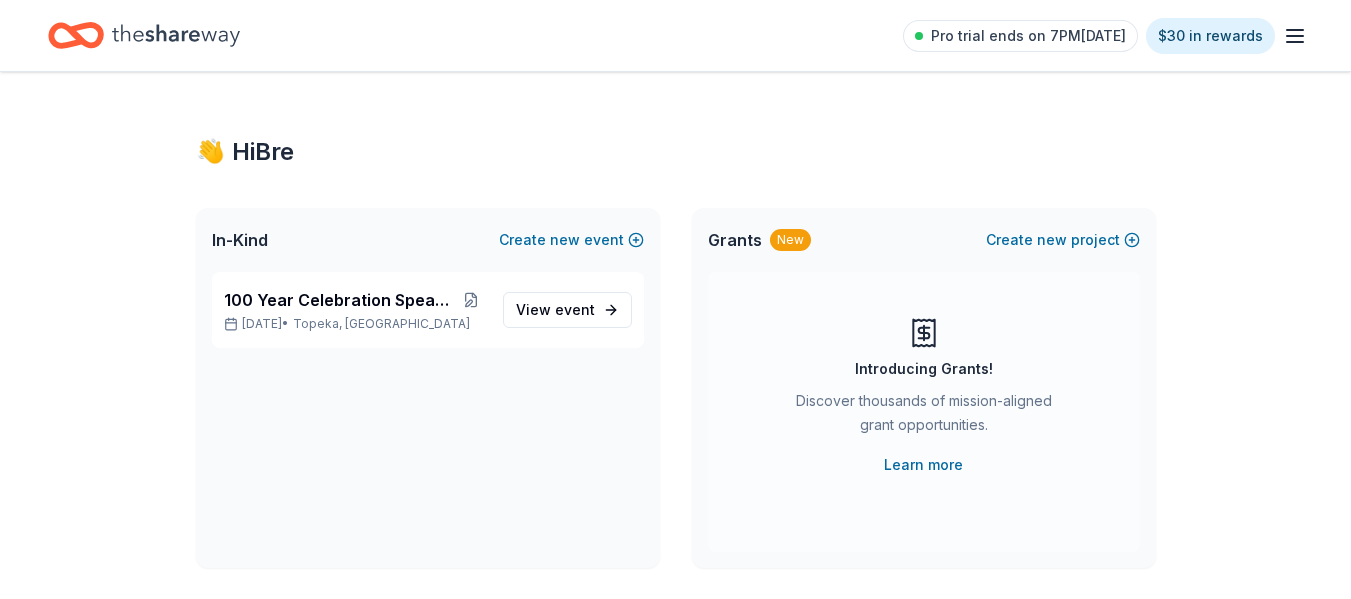 click on "View   event" at bounding box center [555, 310] 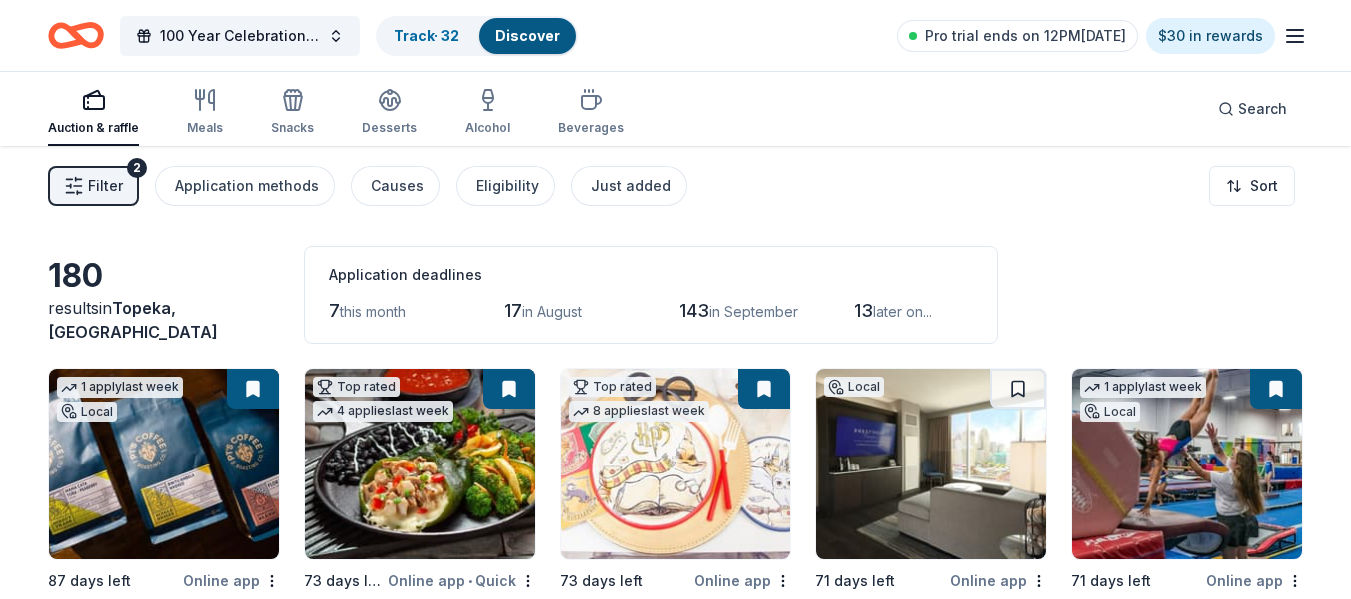 click on "Filter 2" at bounding box center (93, 186) 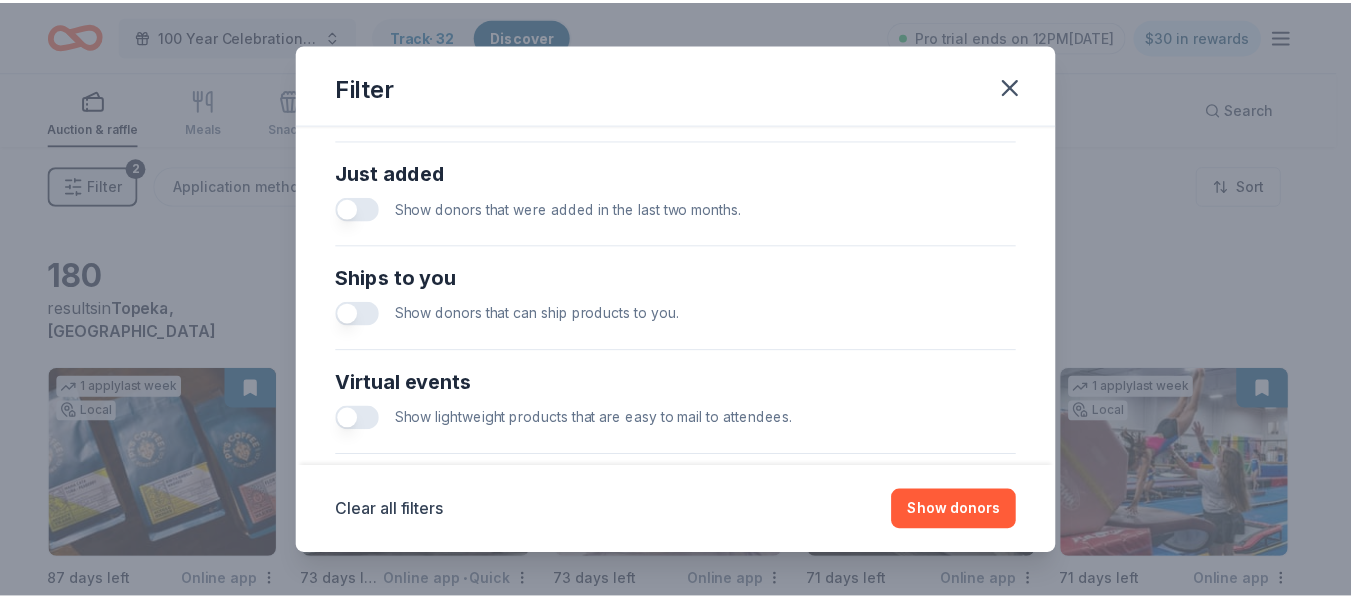 scroll, scrollTop: 976, scrollLeft: 0, axis: vertical 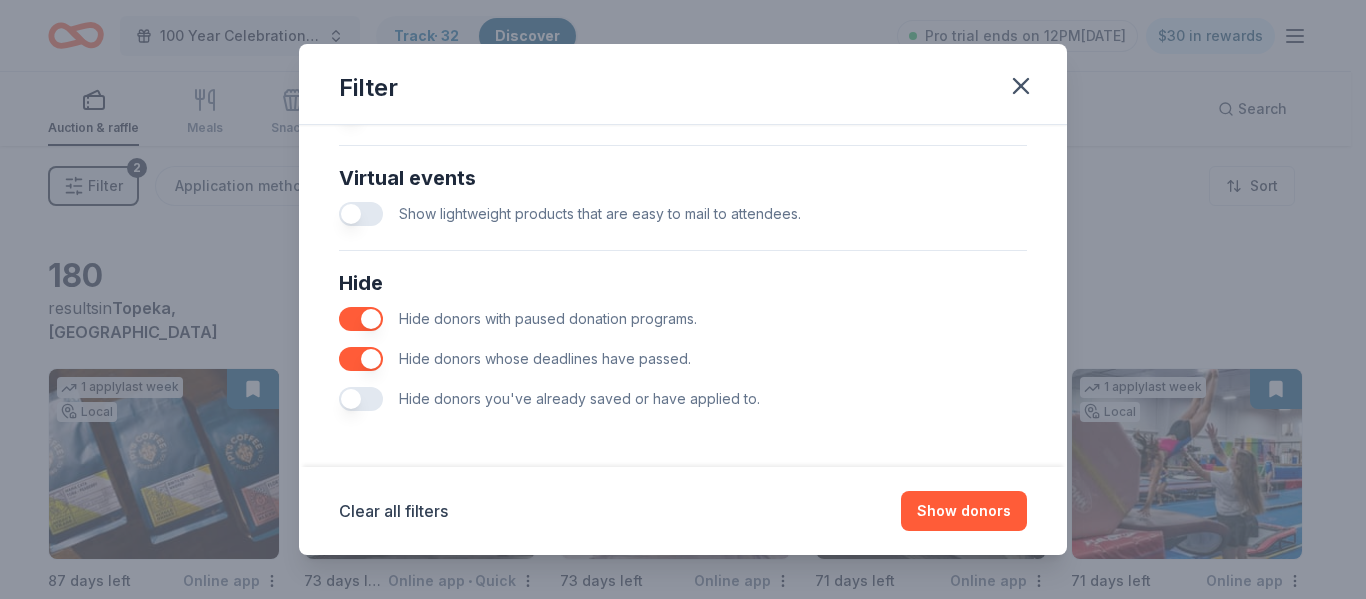 click at bounding box center (361, 399) 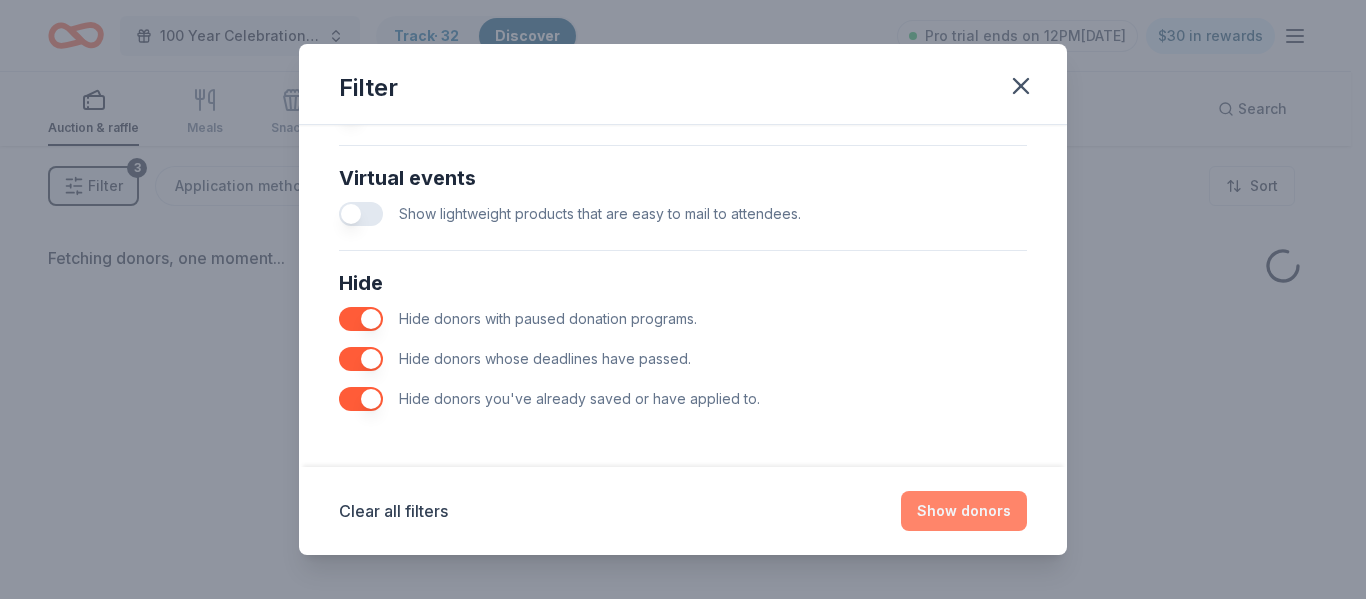 click on "Show    donors" at bounding box center (964, 511) 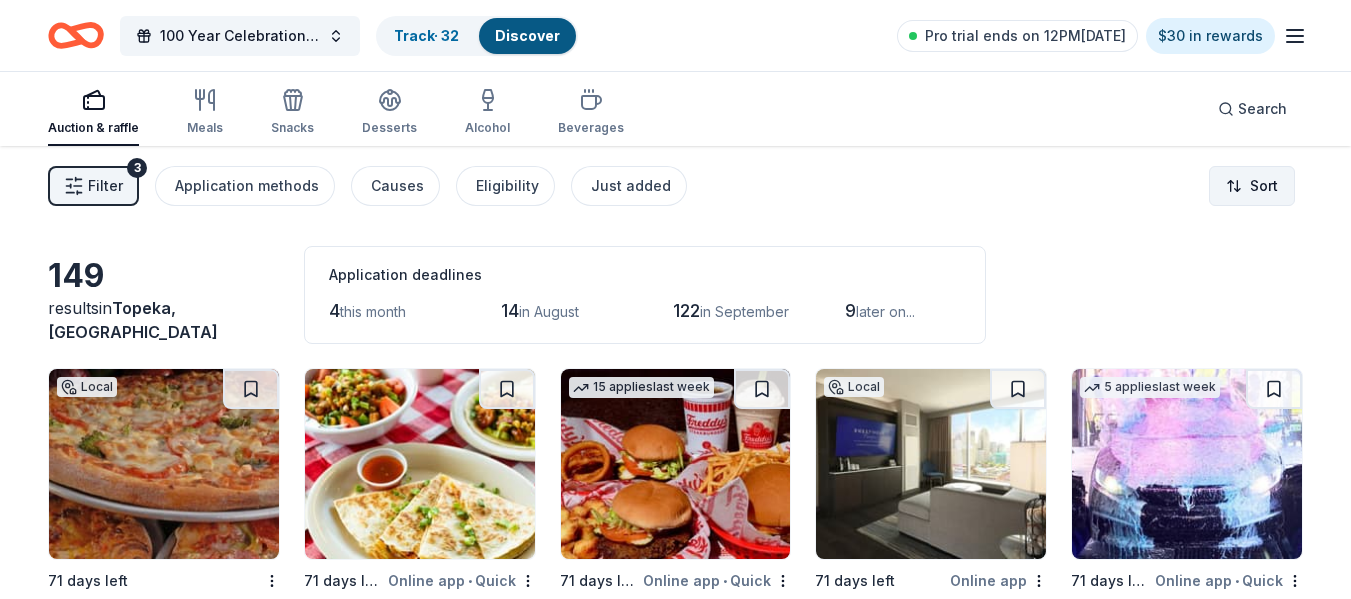 click on "100 Year Celebration Speakeasy Gala Track  · 32 Discover Pro trial ends on 12PM, 7/17 $30 in rewards Auction & raffle Meals Snacks Desserts Alcohol Beverages Search Filter 3 Application methods Causes Eligibility Just added Sort 149 results  in  Topeka, KS Application deadlines 4  this month 14  in August 122  in September 9  later on... Local 71 days left Sam & Louie's New Food, gift certificate(s) 71 days left Online app • Quick California Tortilla New • 34% approval Food, gift card(s) 15   applies  last week 71 days left Online app • Quick Freddy's Frozen Custard & Steakburgers 4.6 • 16% approval Gift basket(s), gift card(s), food Local 71 days left Online app Hollywood Casino at Kansas Speedway New Gift certificates/accommodation packages 5   applies  last week 71 days left Online app • Quick Tidal Wave Auto Spa 5.0 • 7% approval Car wash coupons 7   applies  last week 80 days left Online app • Quick Bobo's Bakery 5.0 • 17% approval Baked goods  6   applies  last week 71 days left New 6" at bounding box center [675, 299] 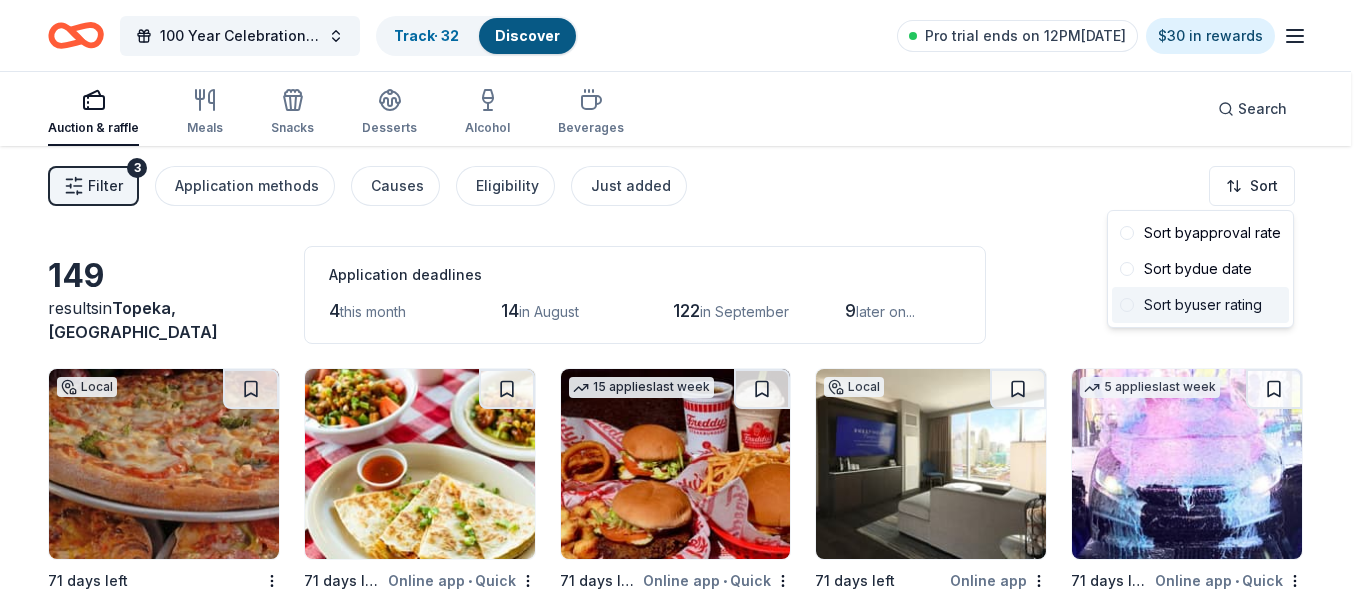 click on "Sort by  user rating" at bounding box center (1200, 305) 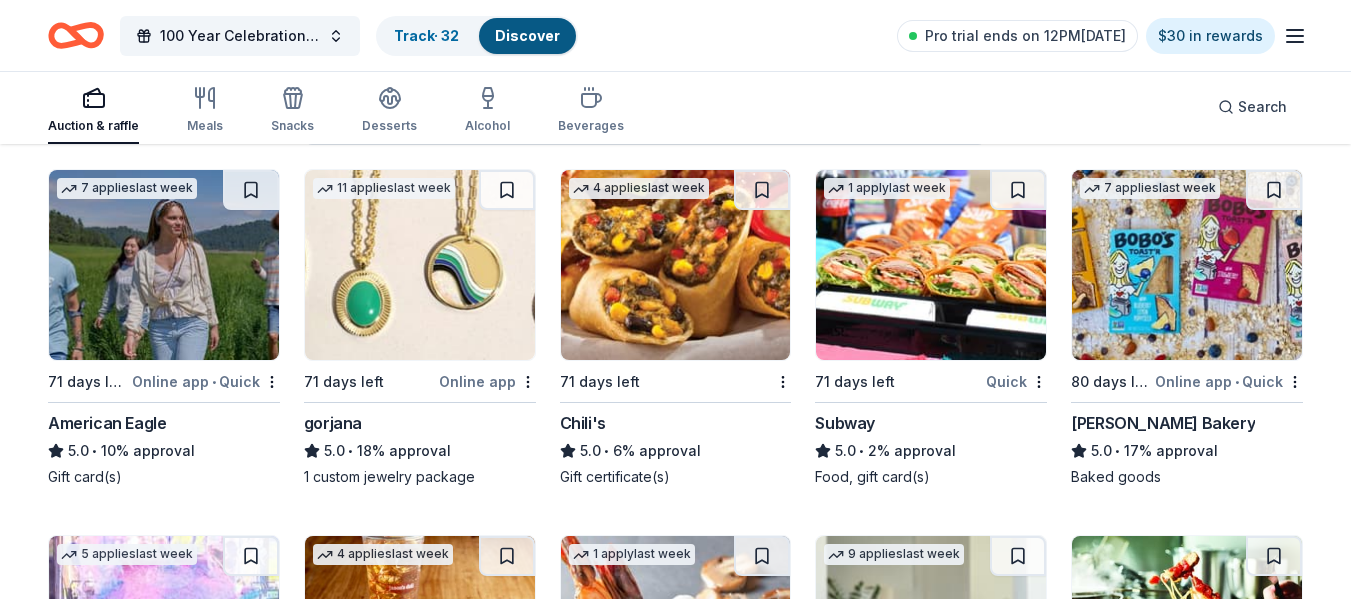 scroll, scrollTop: 200, scrollLeft: 0, axis: vertical 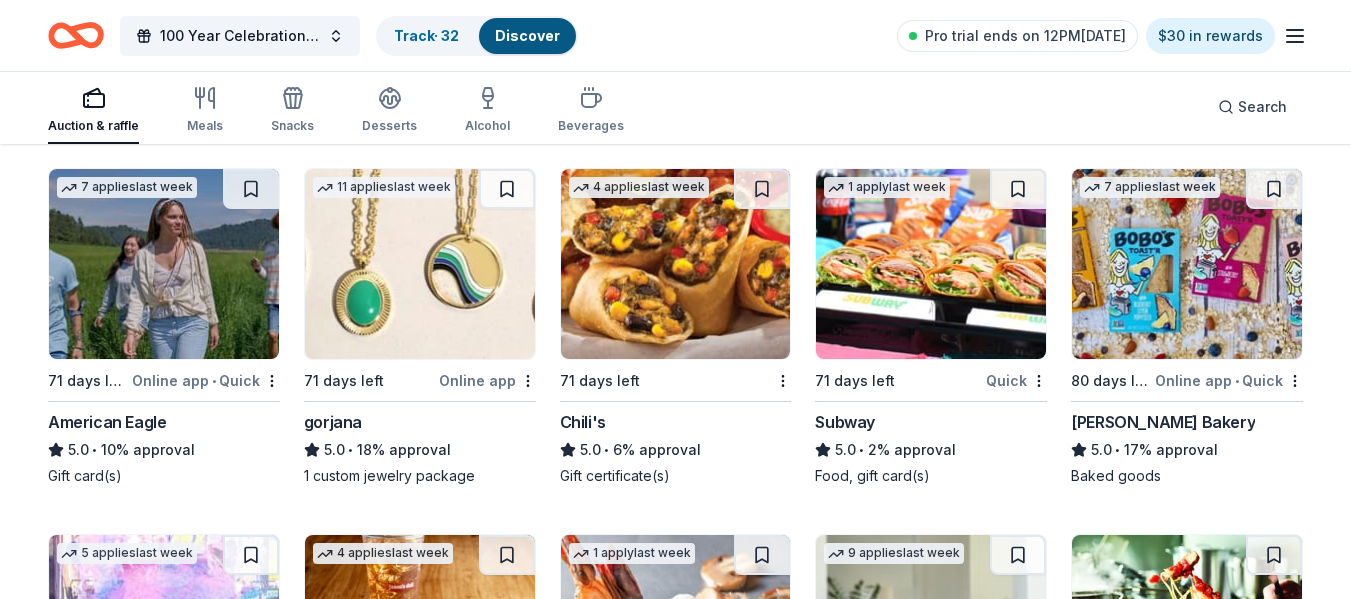 click at bounding box center [676, 264] 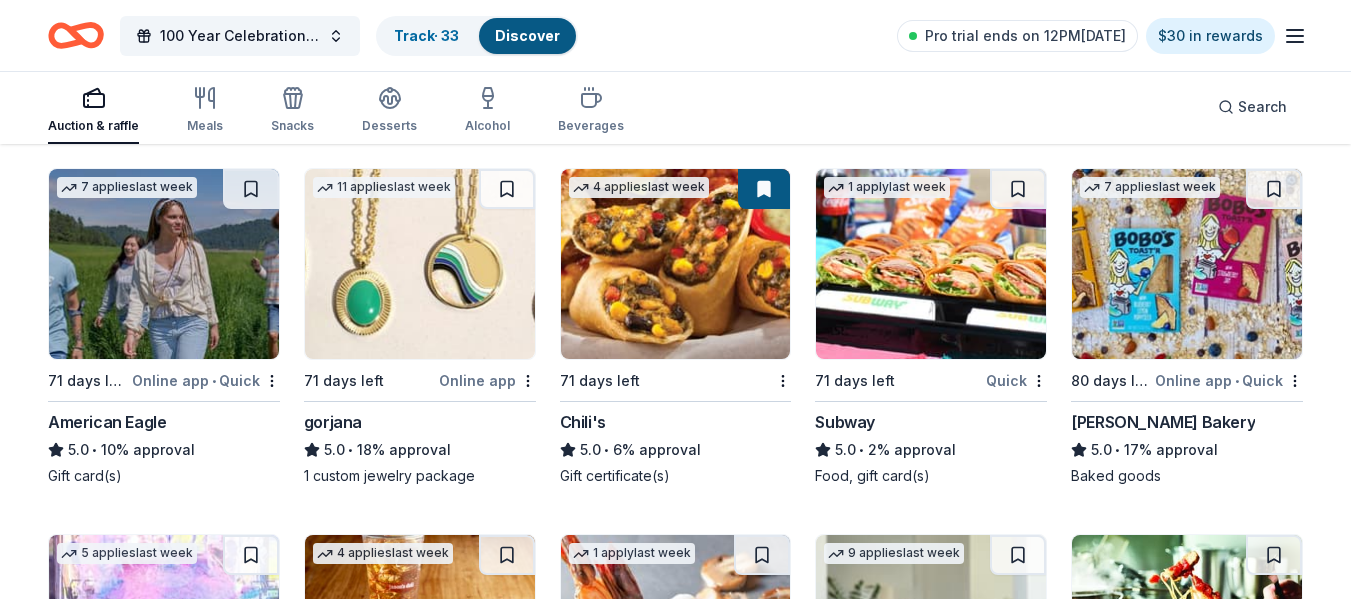 click at bounding box center (931, 264) 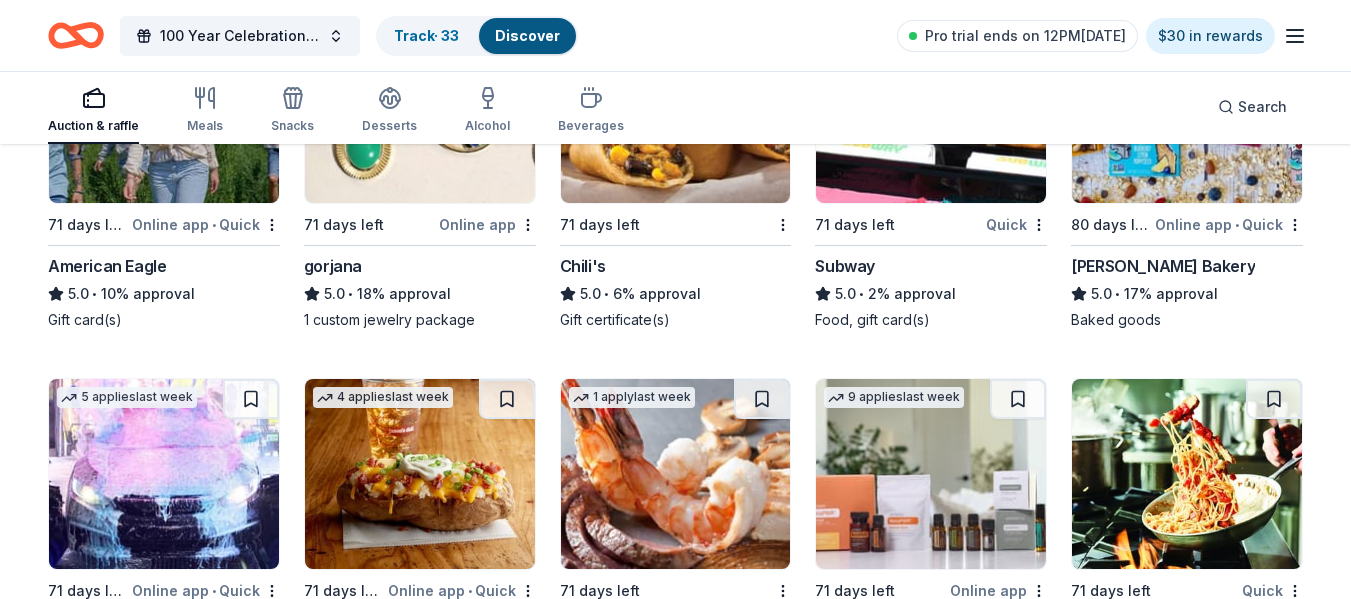 scroll, scrollTop: 400, scrollLeft: 0, axis: vertical 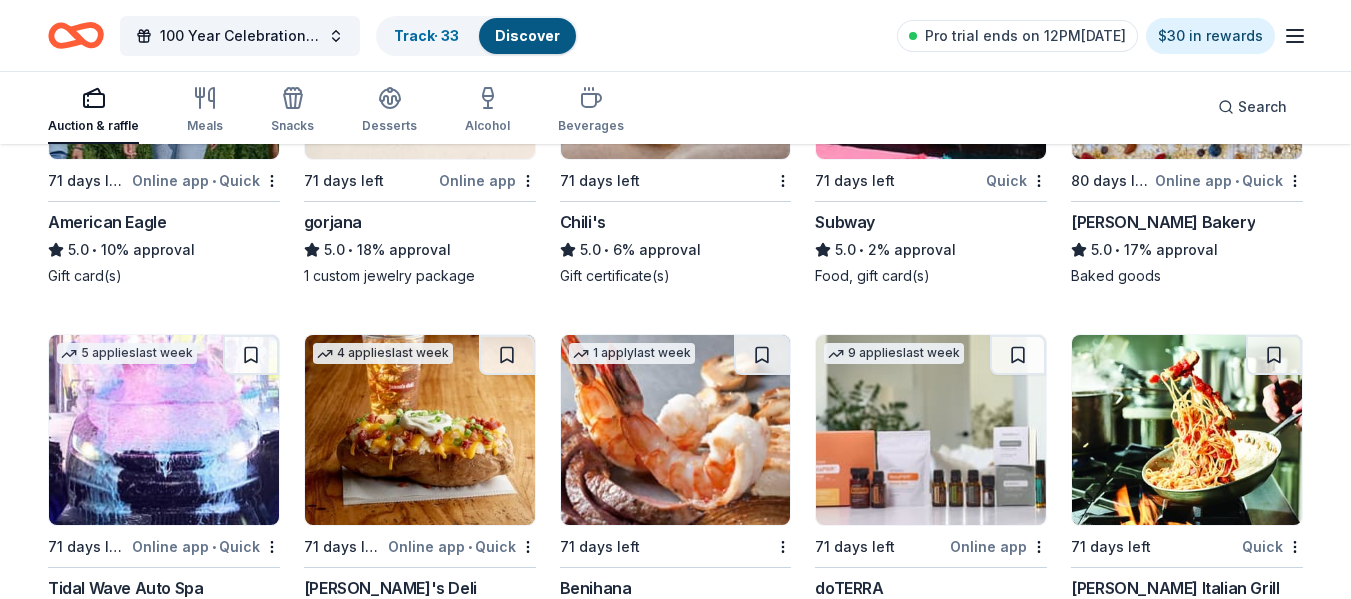click on "Online app • Quick" at bounding box center (1229, 180) 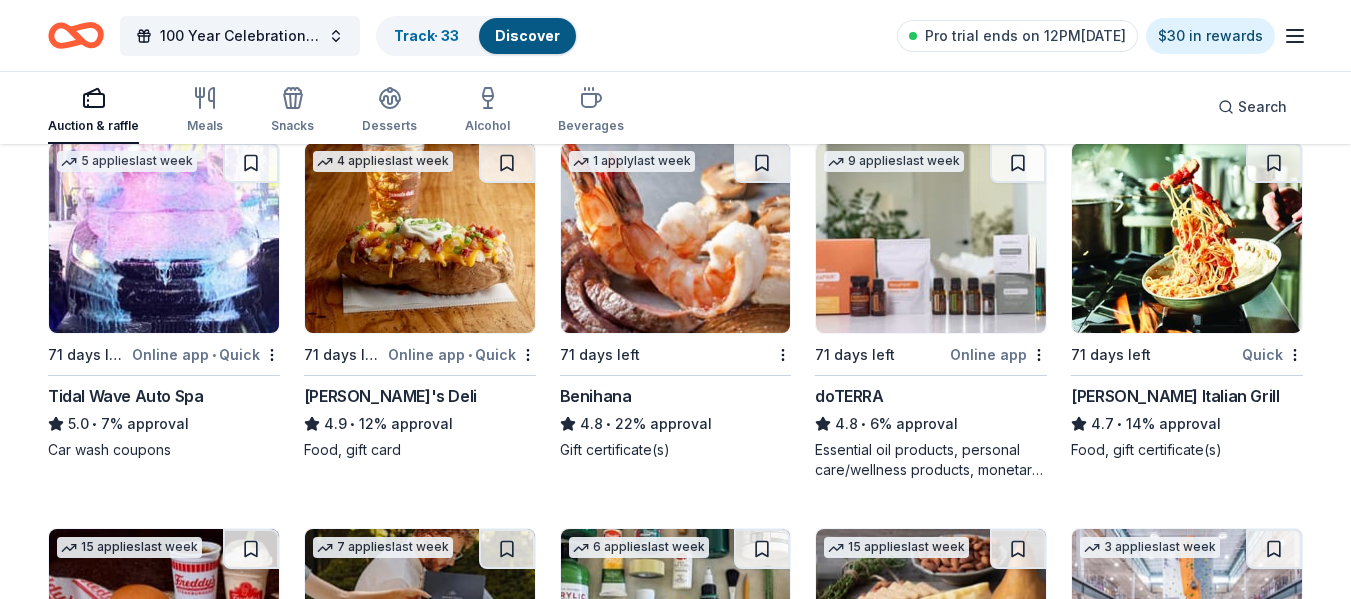 scroll, scrollTop: 600, scrollLeft: 0, axis: vertical 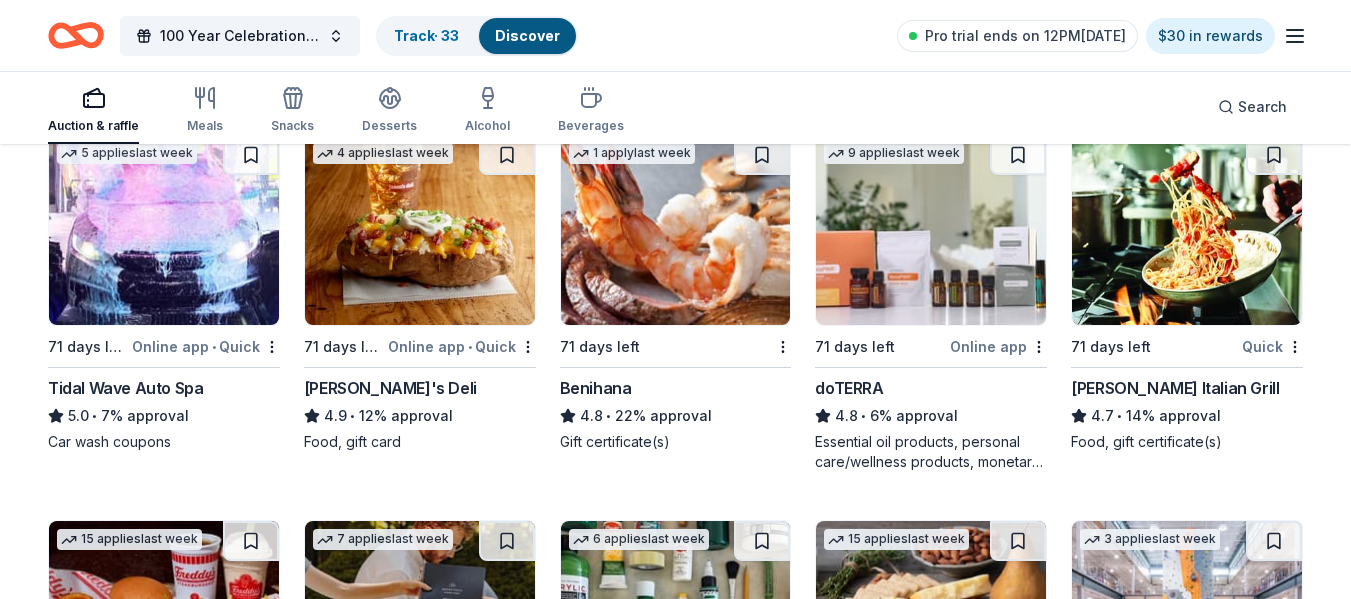 click on "Jason's Deli" at bounding box center (390, 388) 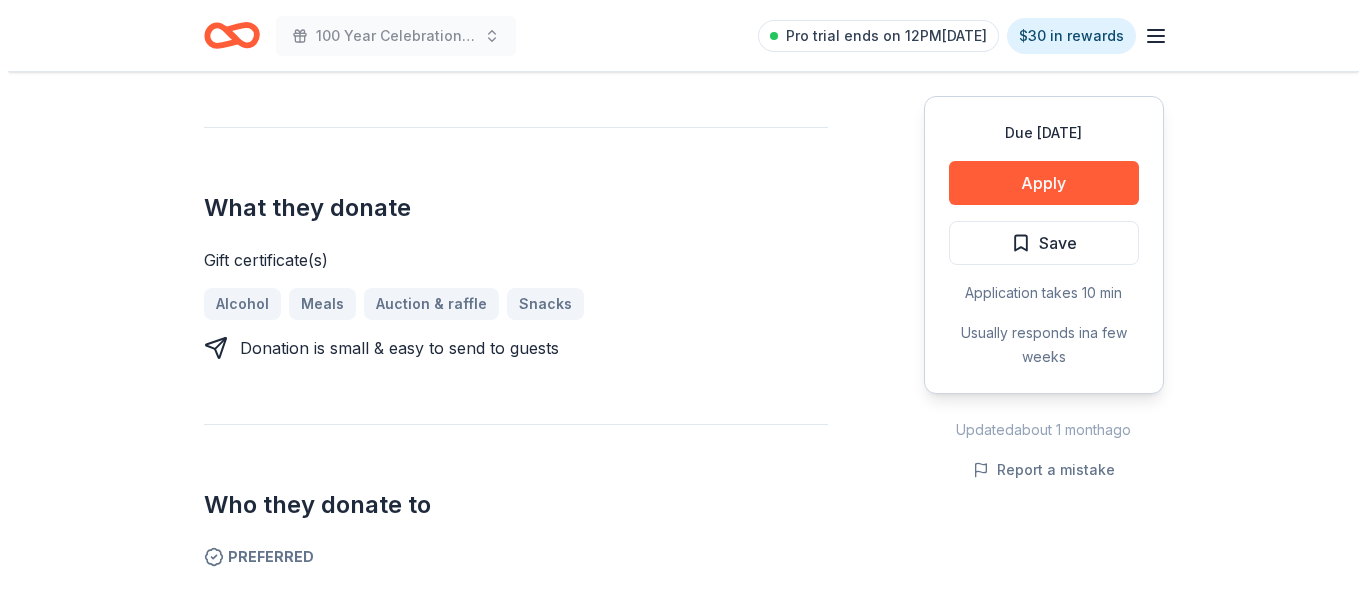 scroll, scrollTop: 700, scrollLeft: 0, axis: vertical 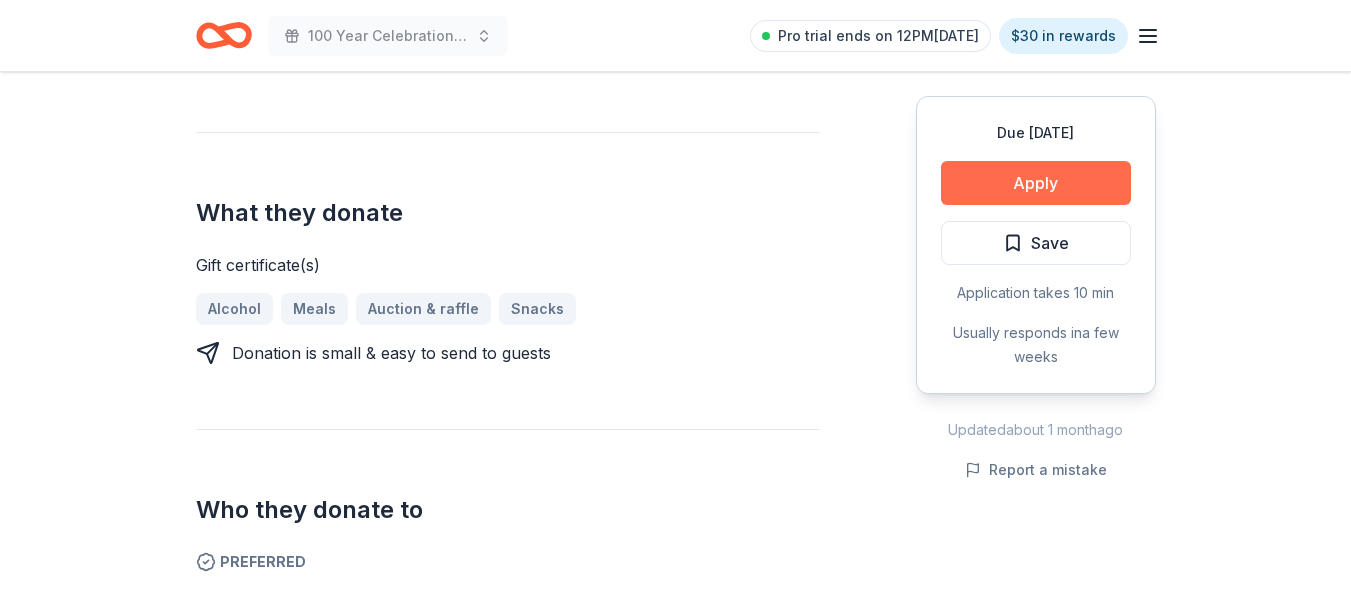 click on "Apply" at bounding box center (1036, 183) 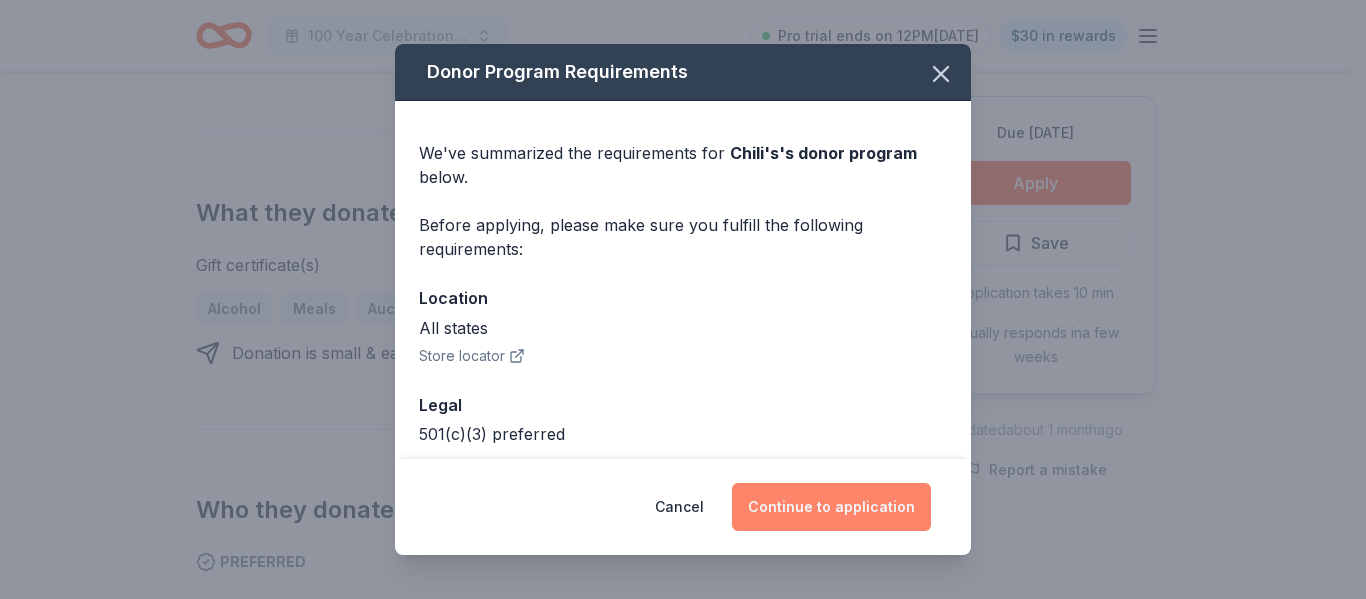 click on "Continue to application" at bounding box center [831, 507] 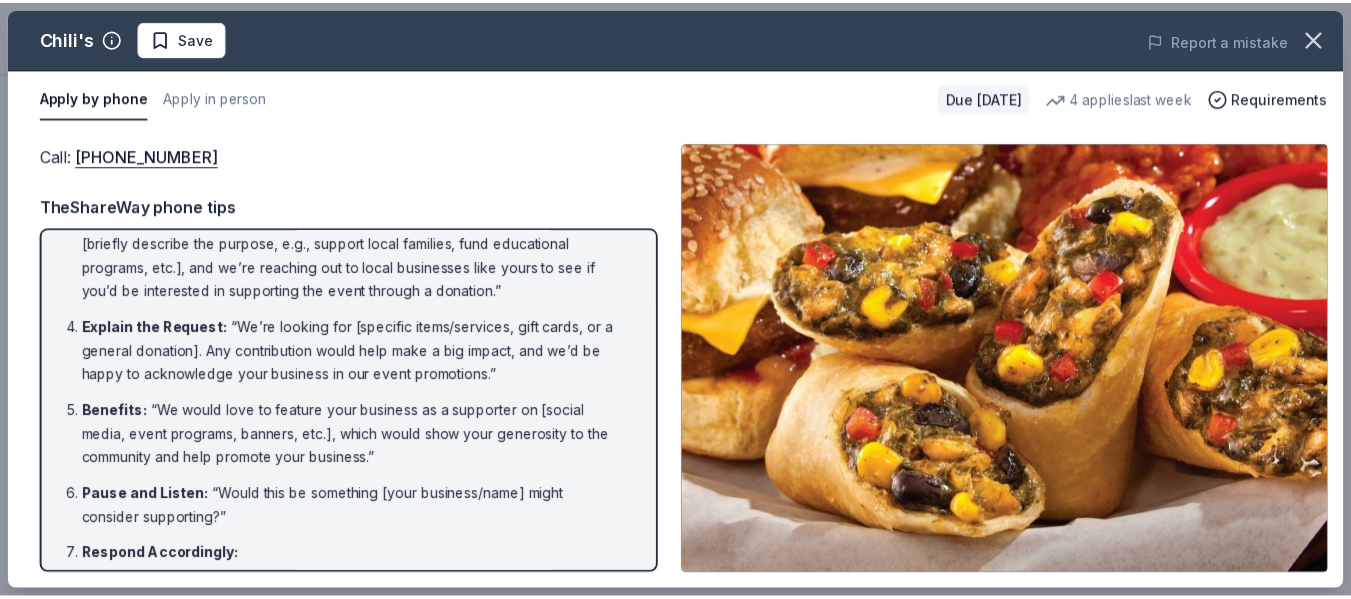 scroll, scrollTop: 0, scrollLeft: 0, axis: both 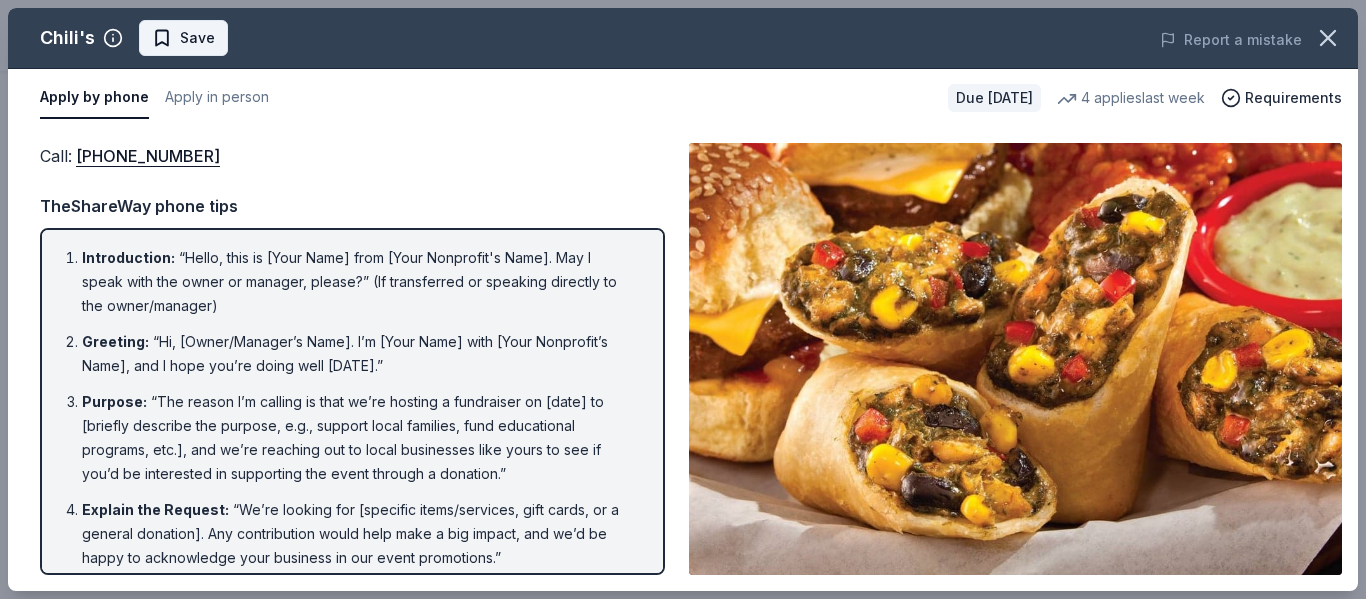click on "Save" at bounding box center [197, 38] 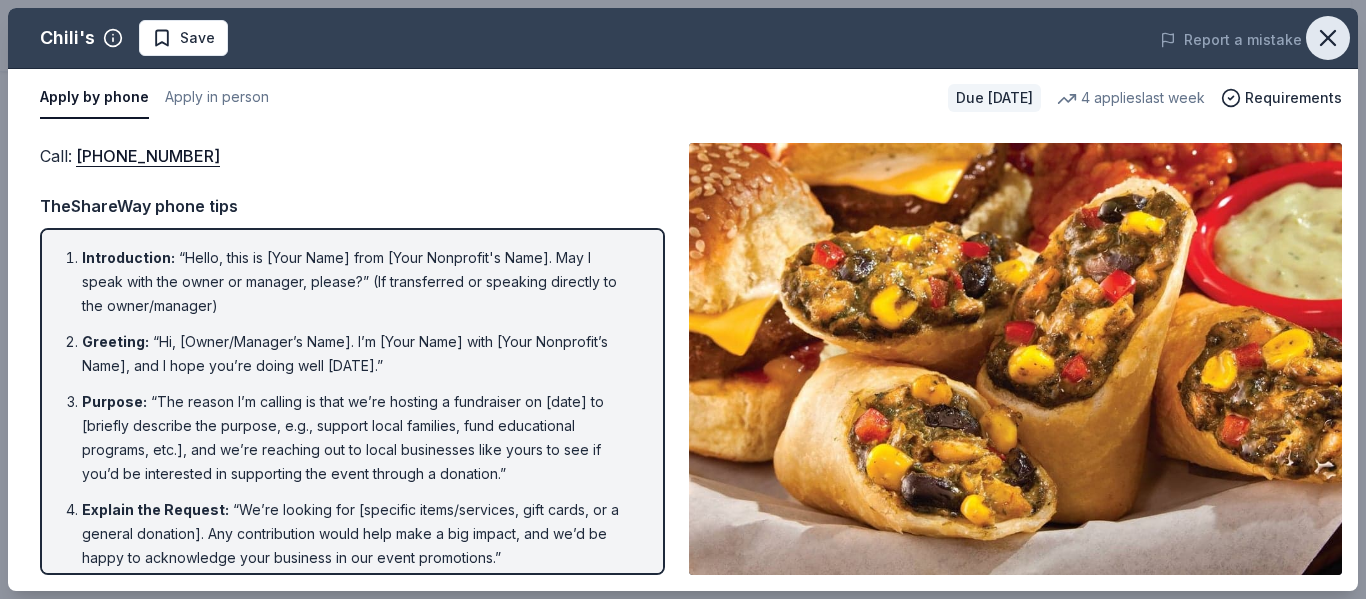click 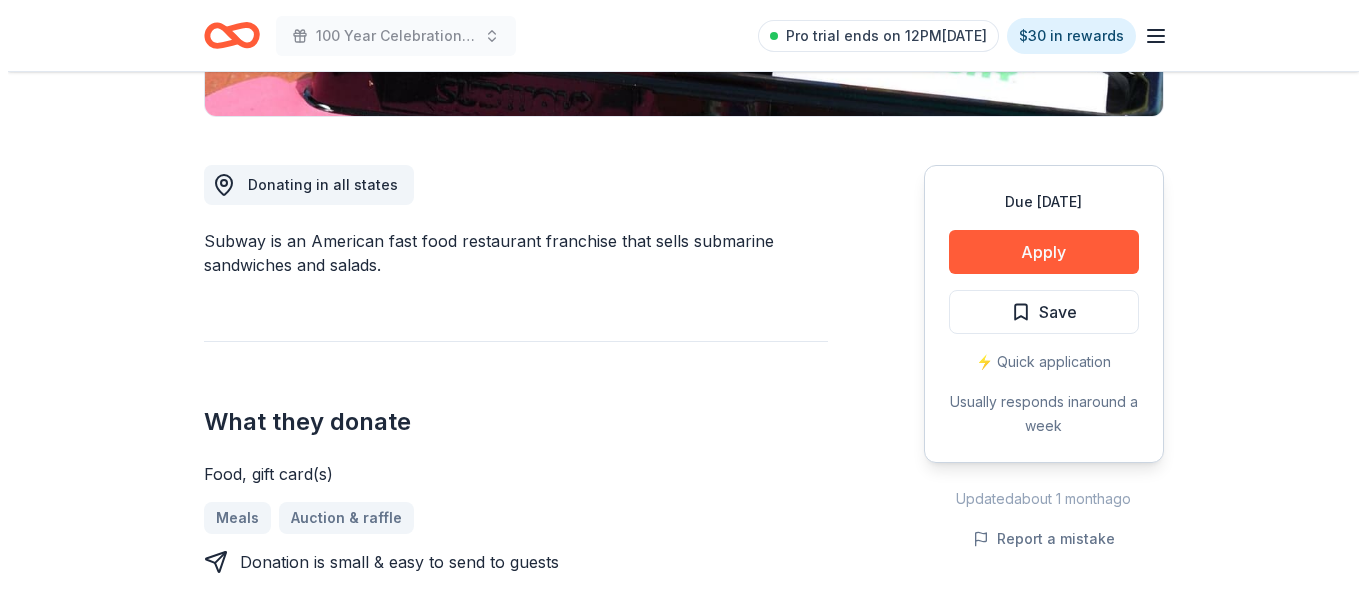 scroll, scrollTop: 500, scrollLeft: 0, axis: vertical 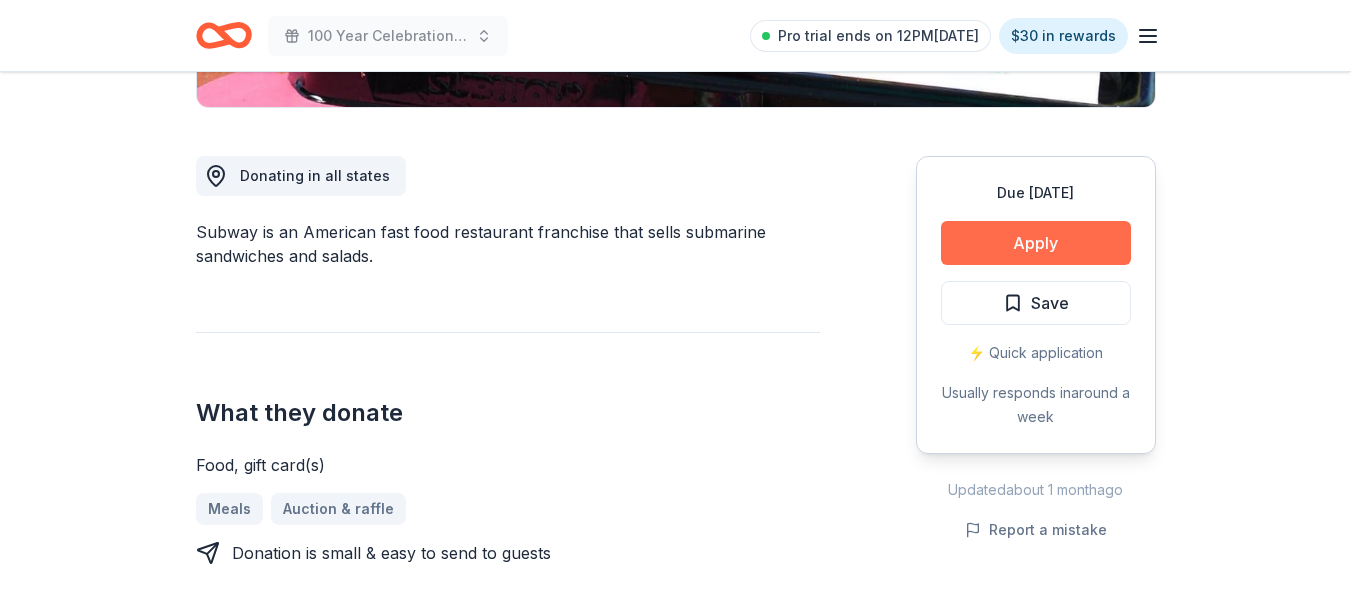 click on "Apply" at bounding box center (1036, 243) 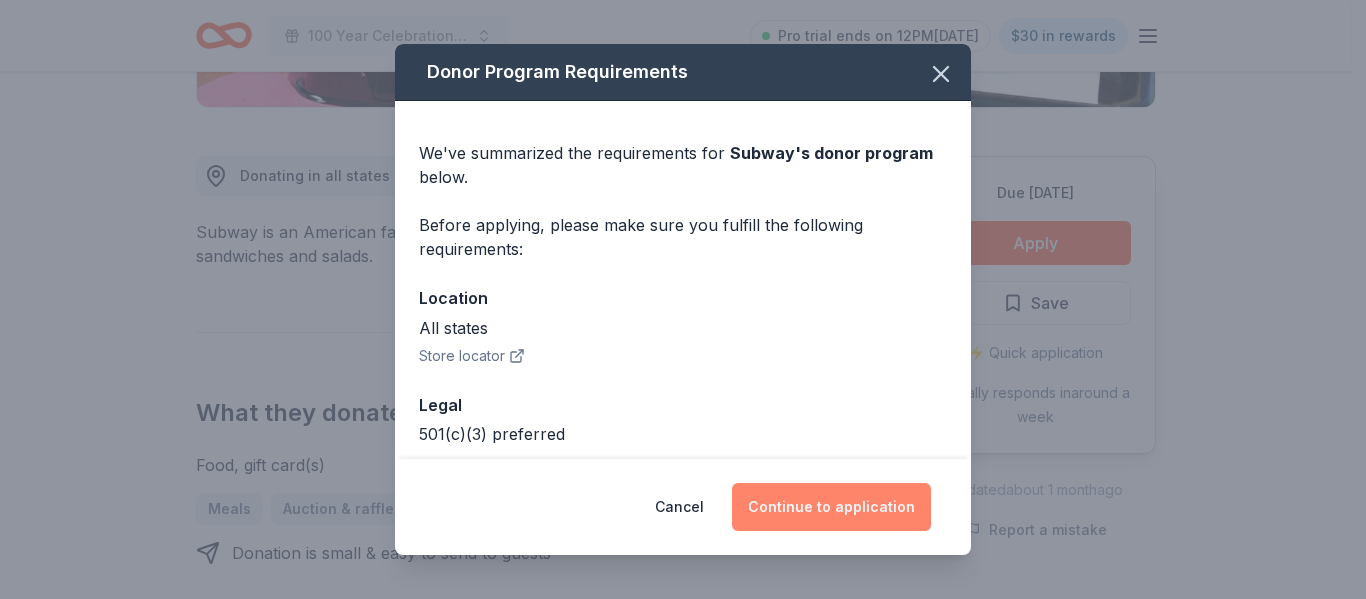 click on "Continue to application" at bounding box center [831, 507] 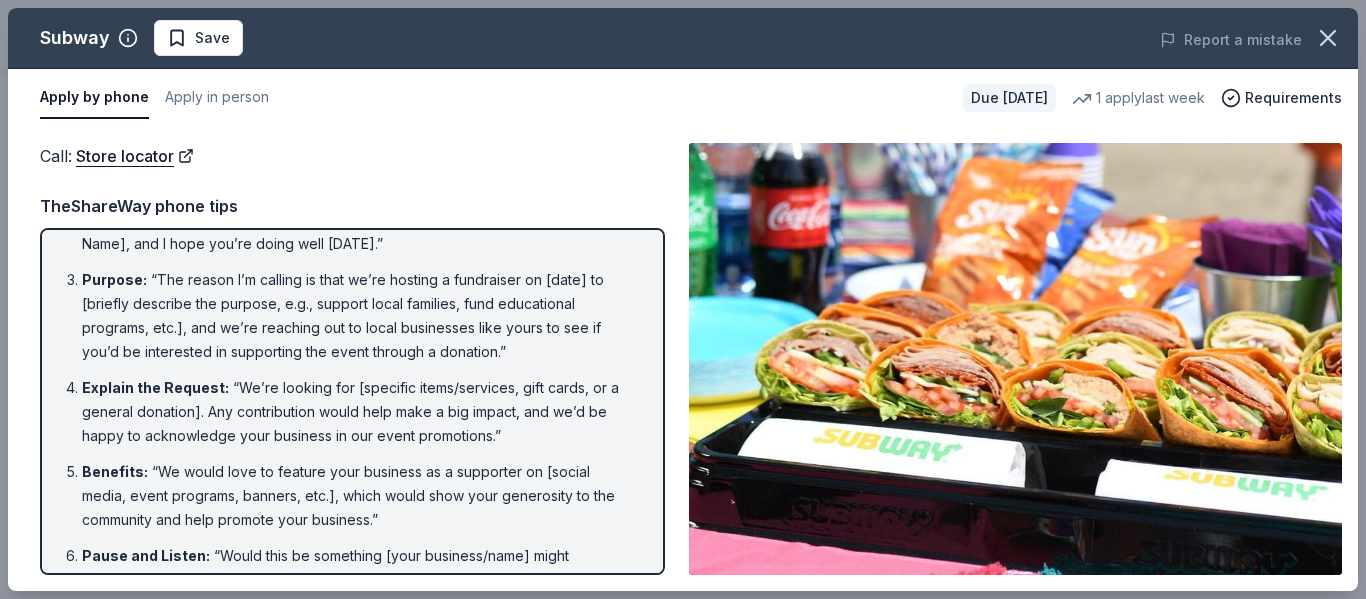 scroll, scrollTop: 0, scrollLeft: 0, axis: both 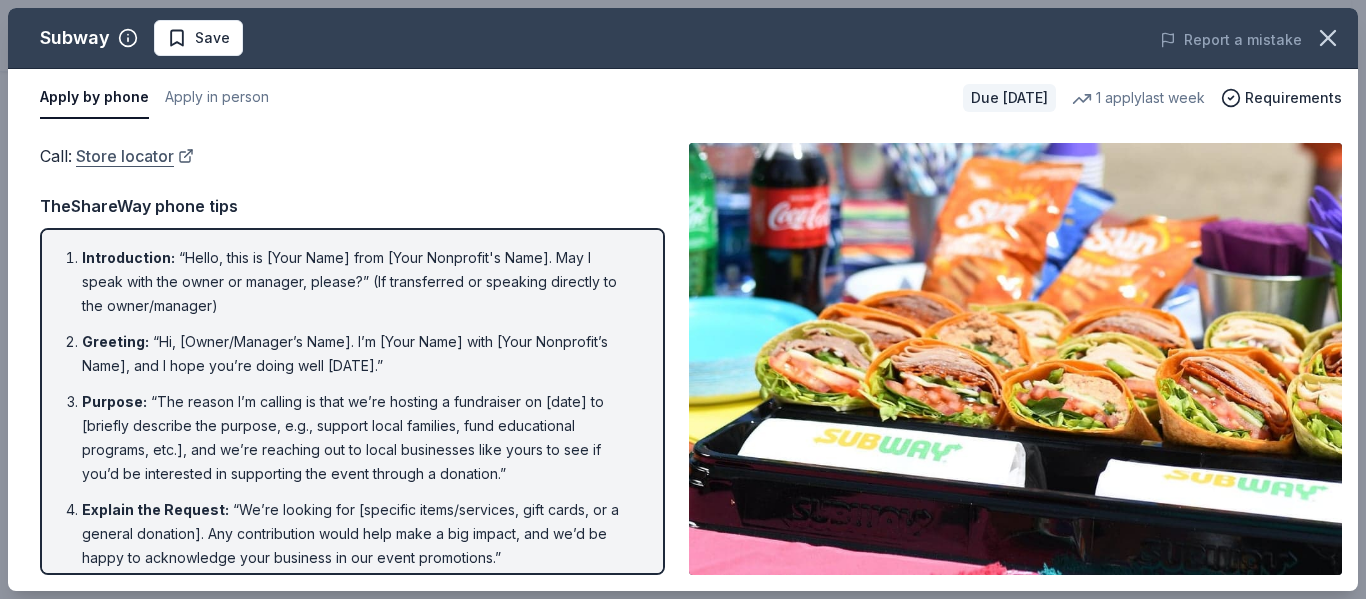 click on "Store locator" at bounding box center [135, 156] 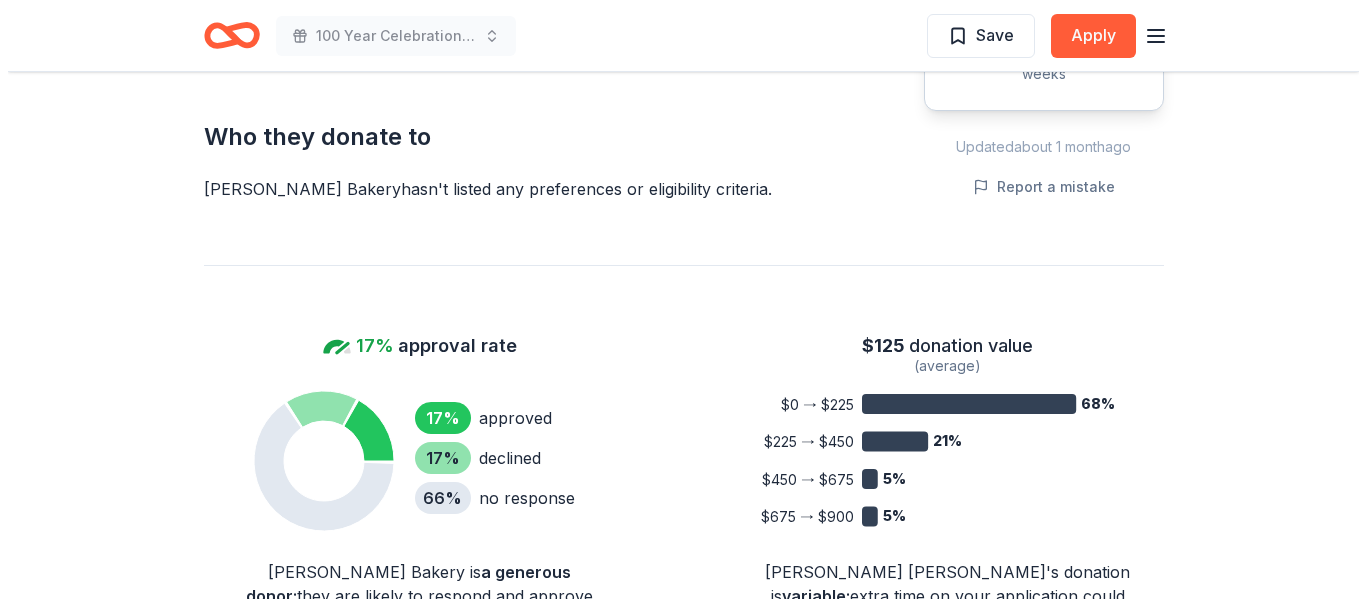 scroll, scrollTop: 1100, scrollLeft: 0, axis: vertical 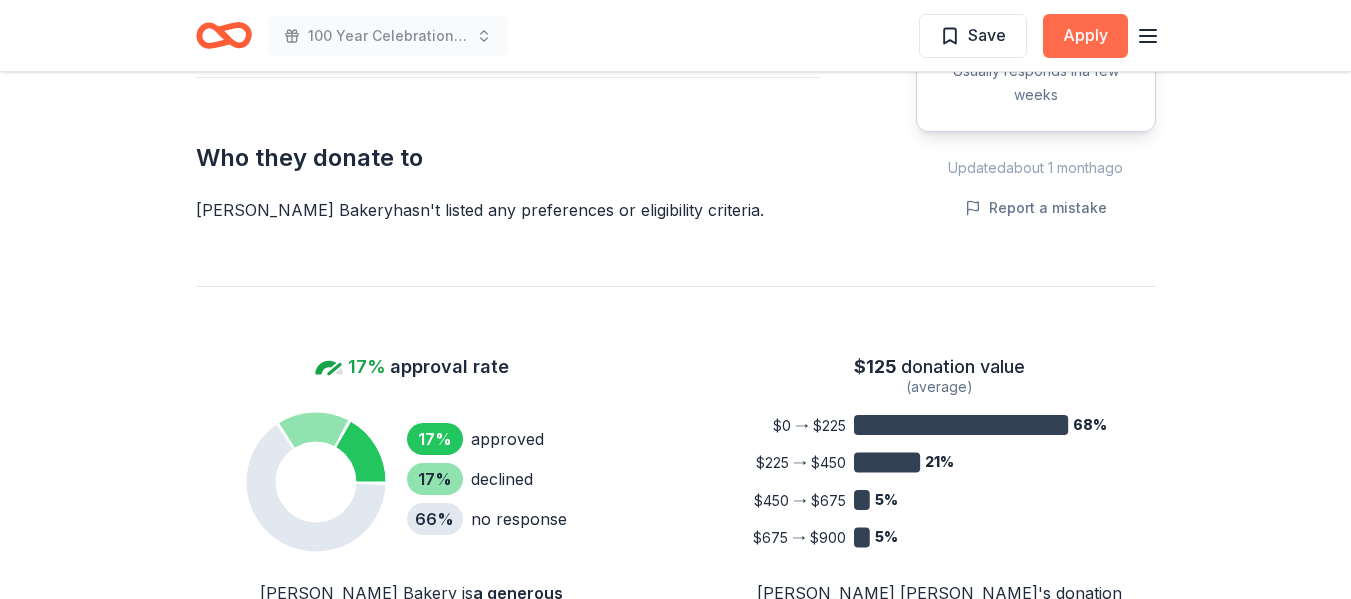 click on "Apply" at bounding box center [1085, 36] 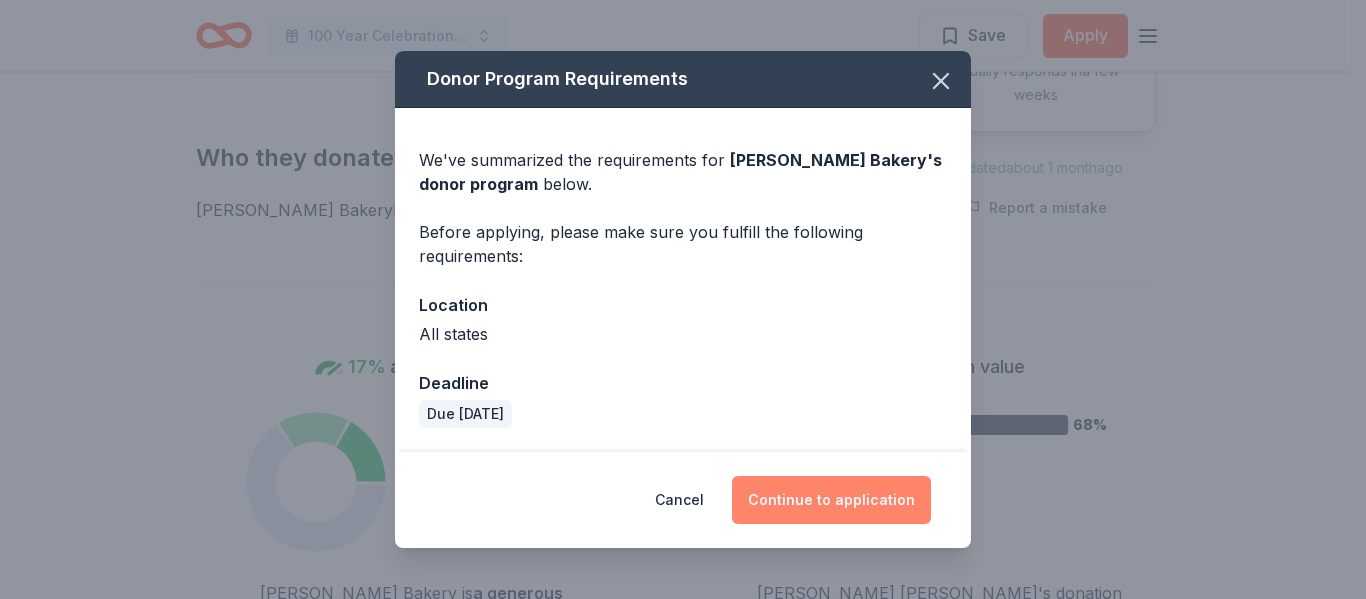 click on "Continue to application" at bounding box center (831, 500) 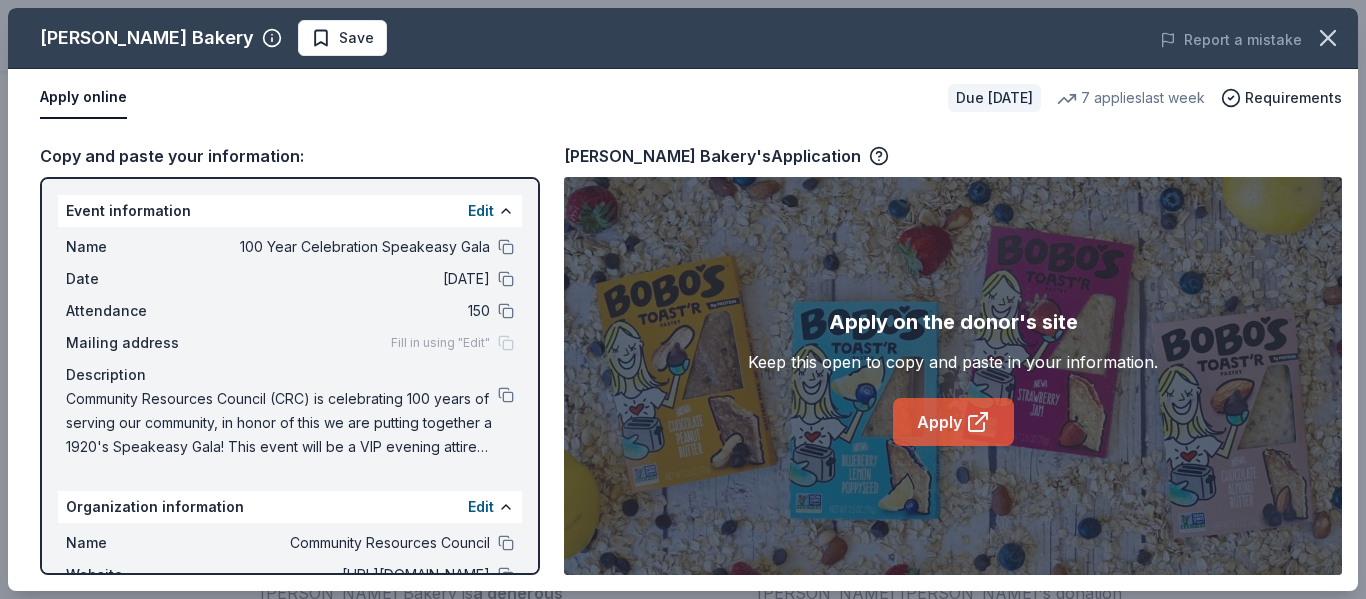 click on "Apply" at bounding box center (953, 422) 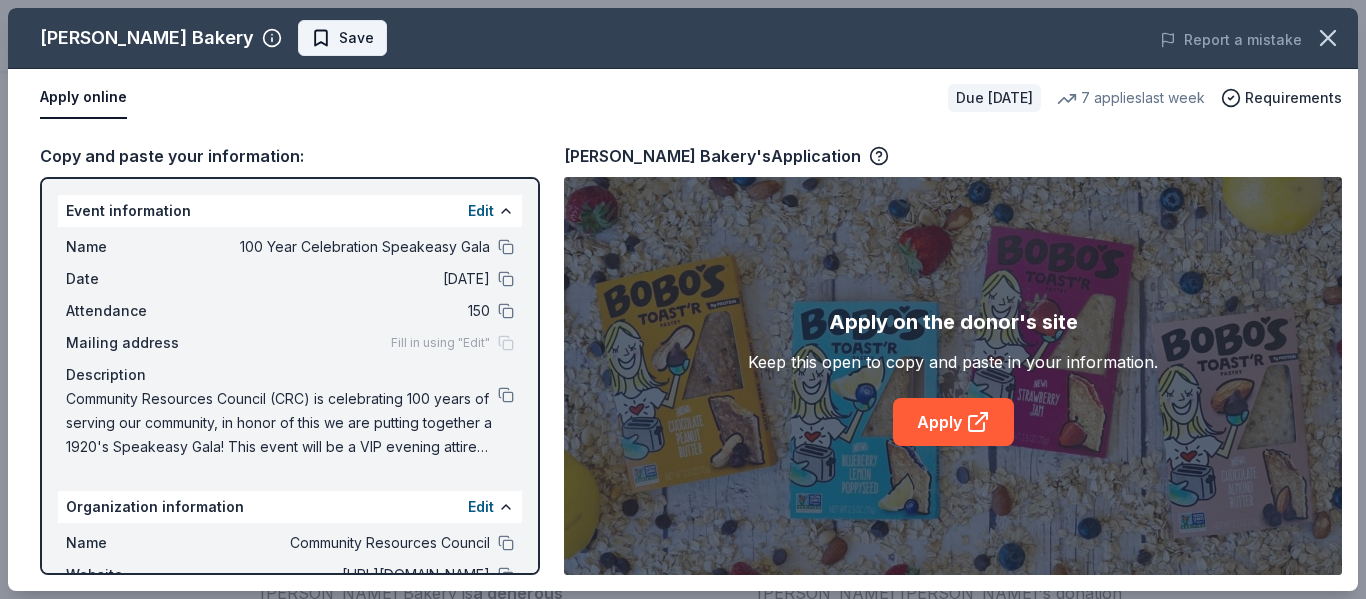 click on "Save" at bounding box center [356, 38] 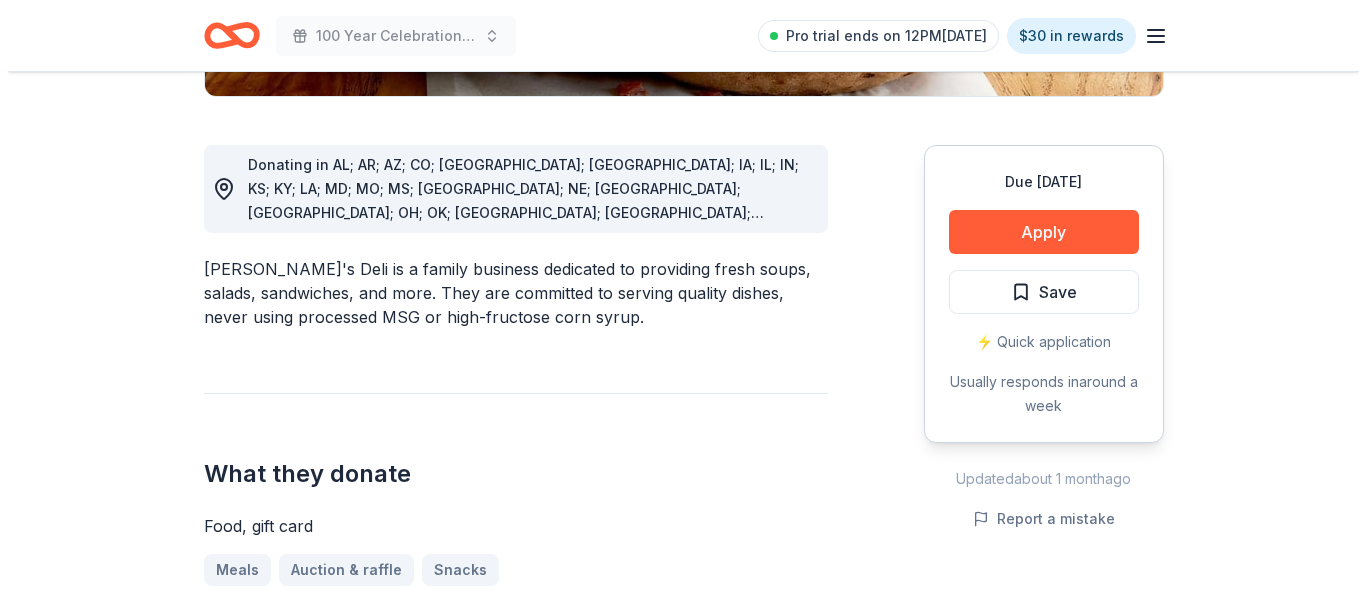 scroll, scrollTop: 500, scrollLeft: 0, axis: vertical 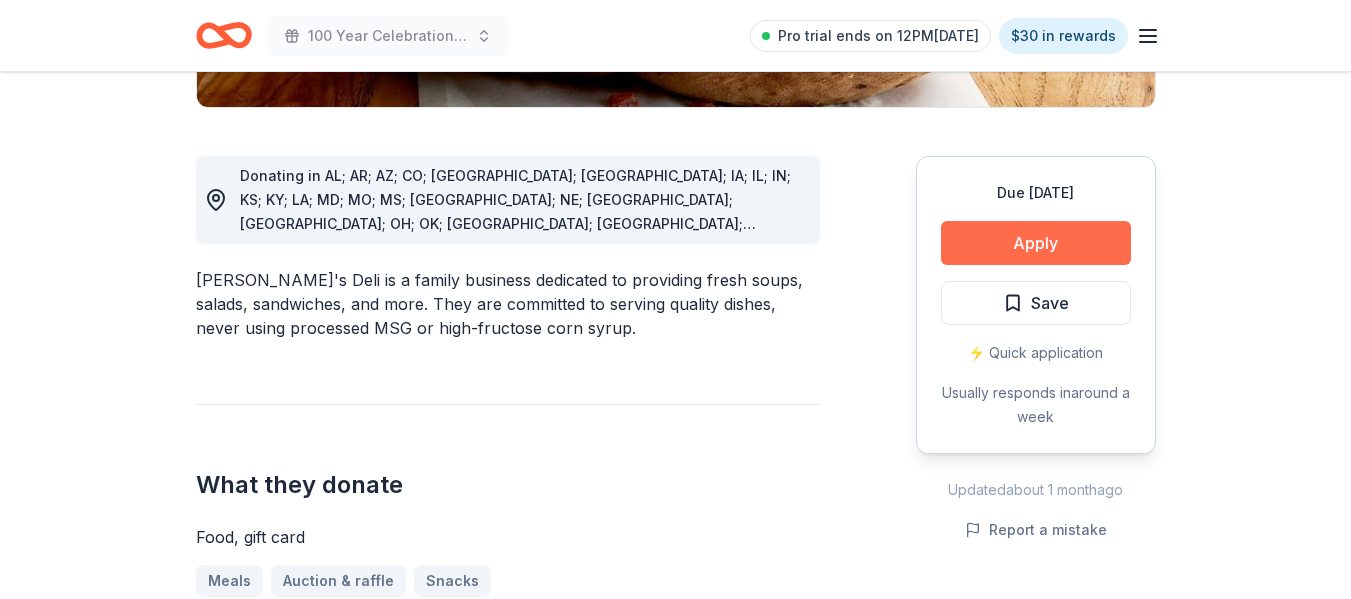 click on "Apply" at bounding box center [1036, 243] 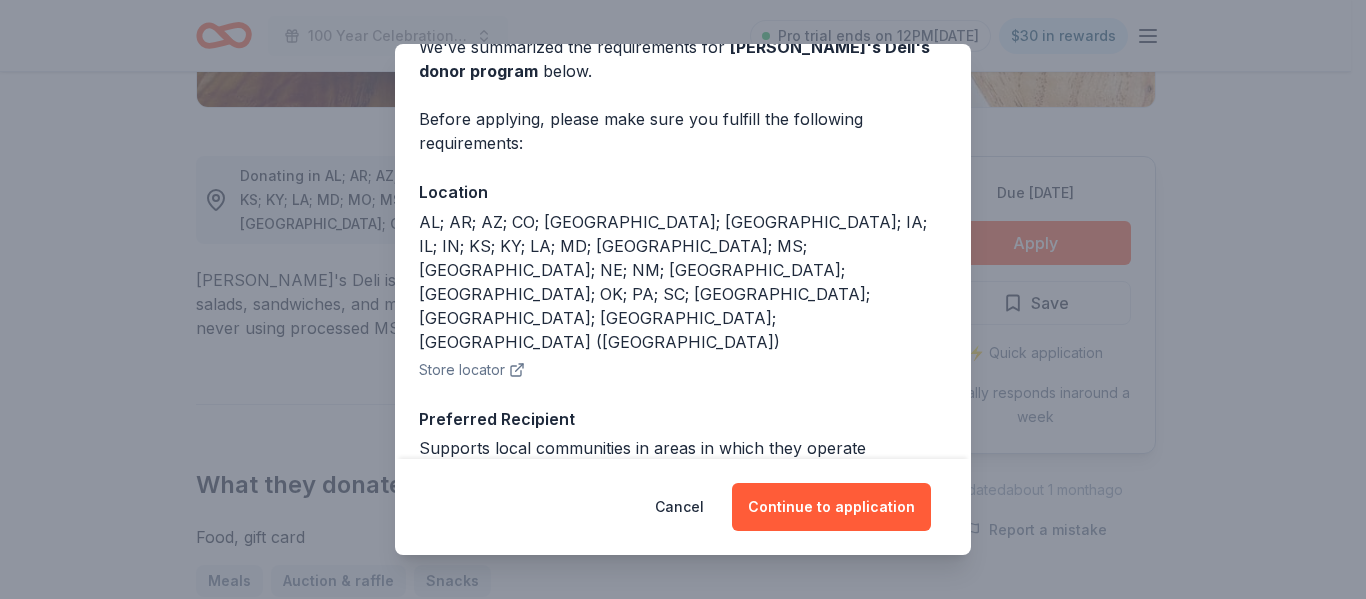 scroll, scrollTop: 196, scrollLeft: 0, axis: vertical 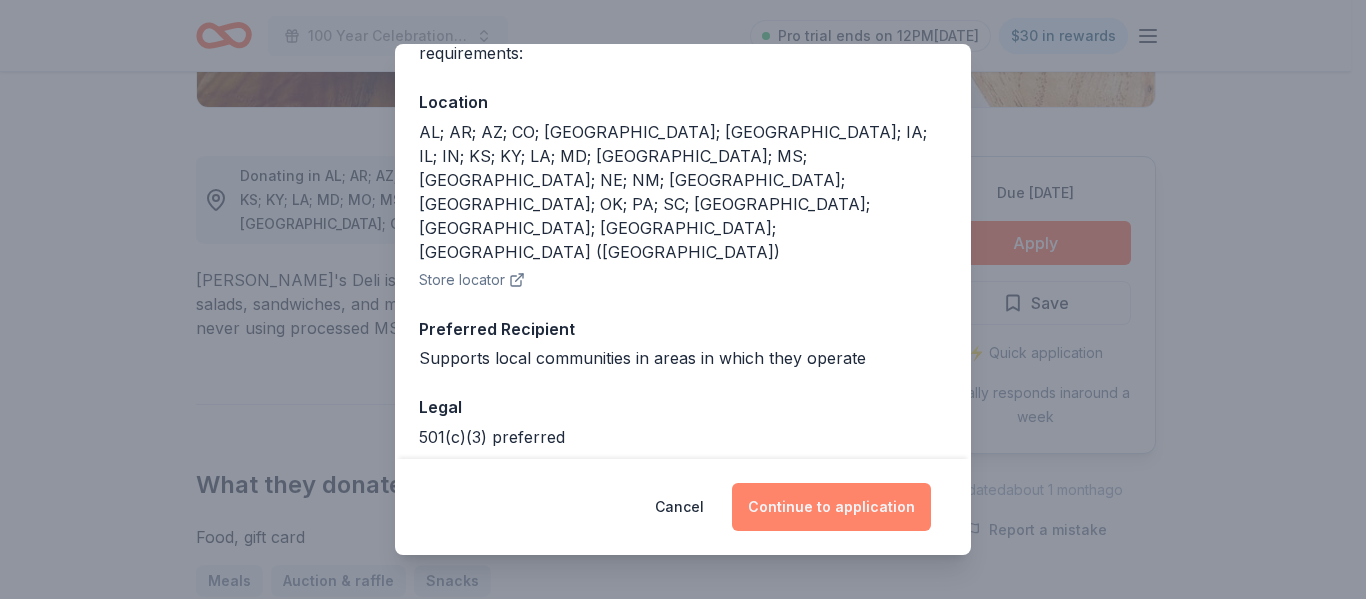 click on "Continue to application" at bounding box center [831, 507] 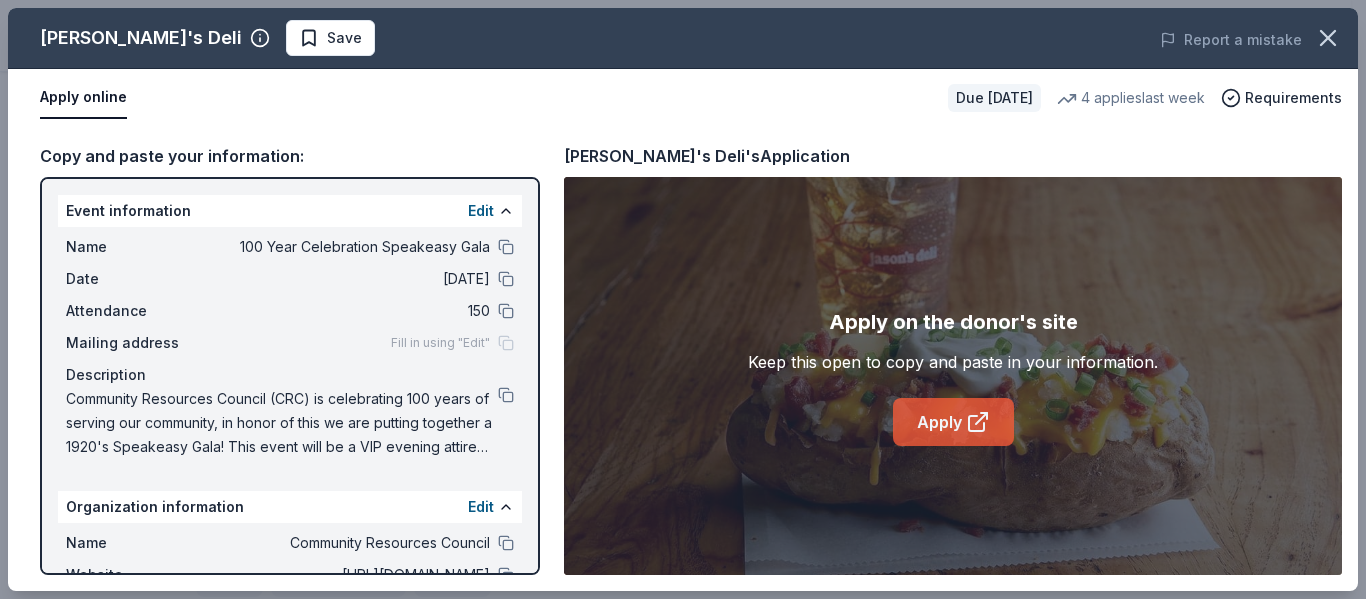 click on "Apply" at bounding box center (953, 422) 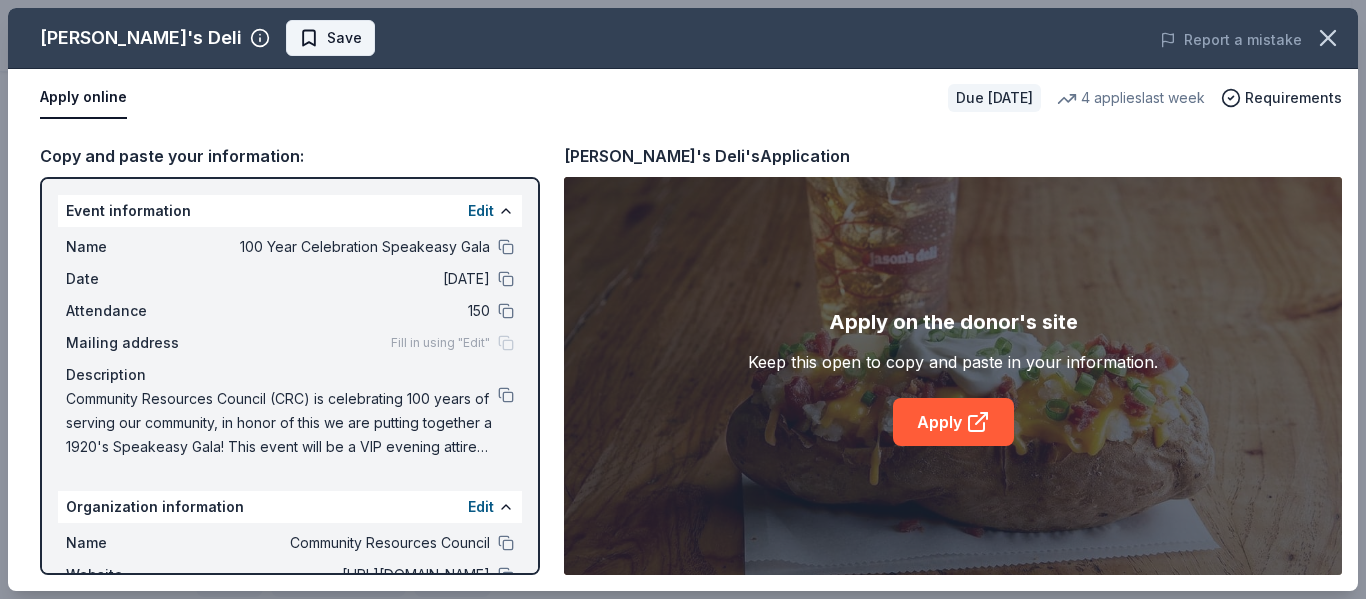 click on "Save" at bounding box center [344, 38] 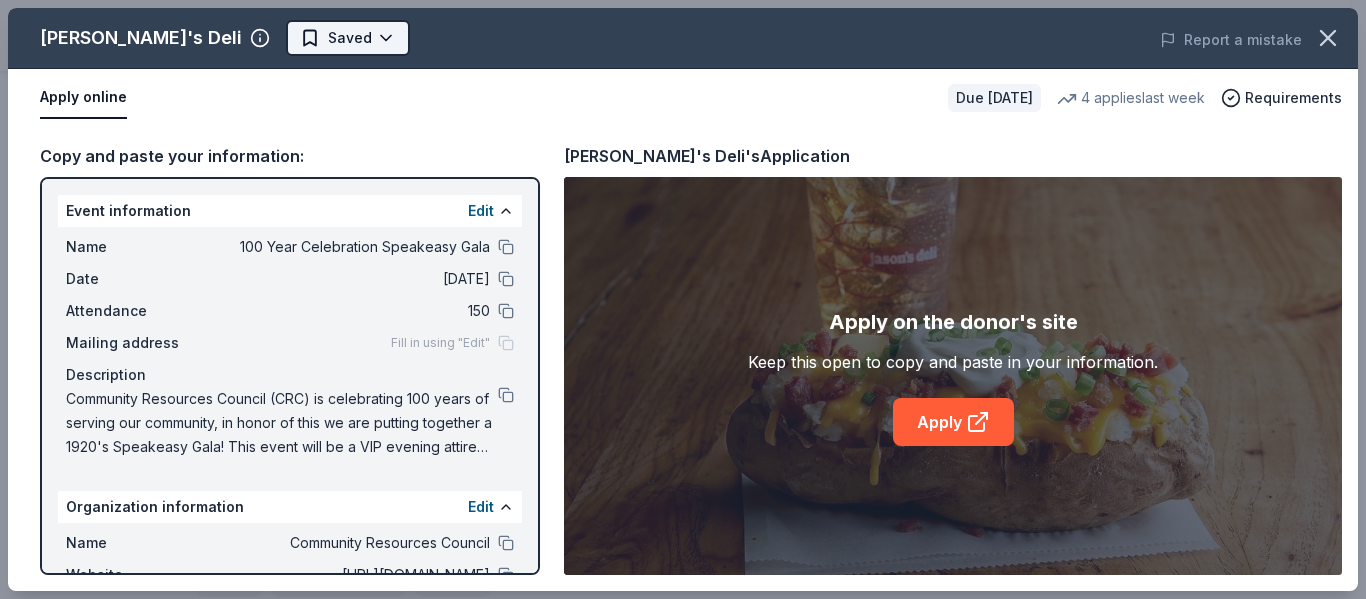 click on "100 Year Celebration Speakeasy Gala Pro trial ends on 12PM, 7/17 $30 in rewards Due in 71 days Share Jason's Deli 4.9 • 8  reviews 4   applies  last week 12% approval rate $ 50 donation value Share Donating in AL; AR; AZ; CO; FL; GA; IA; IL; IN; KS; KY; LA; MD; MO; MS; NC; NE; NM; NV; OH; OK; PA; SC; TN; TX; VA; WI (Madison) Jason's Deli is a family business dedicated to providing fresh soups, salads, sandwiches, and more. They are committed to serving quality dishes, never using processed MSG or high-fructose corn syrup. What they donate Food, gift card Meals Auction & raffle Snacks Donation can be shipped to you Donation is small & easy to send to guests Who they donate to  Preferred Supports local communities in areas in which they operate 501(c)(3) preferred Due in 71 days Apply Saved ⚡️ Quick application Usually responds in  around a week Updated  about 1 month  ago Report a mistake 12% approval rate 12 % approved 13 % declined 75 % no response Jason's Deli is  an average donor :  $ 50 (average) 2%" at bounding box center [675, -201] 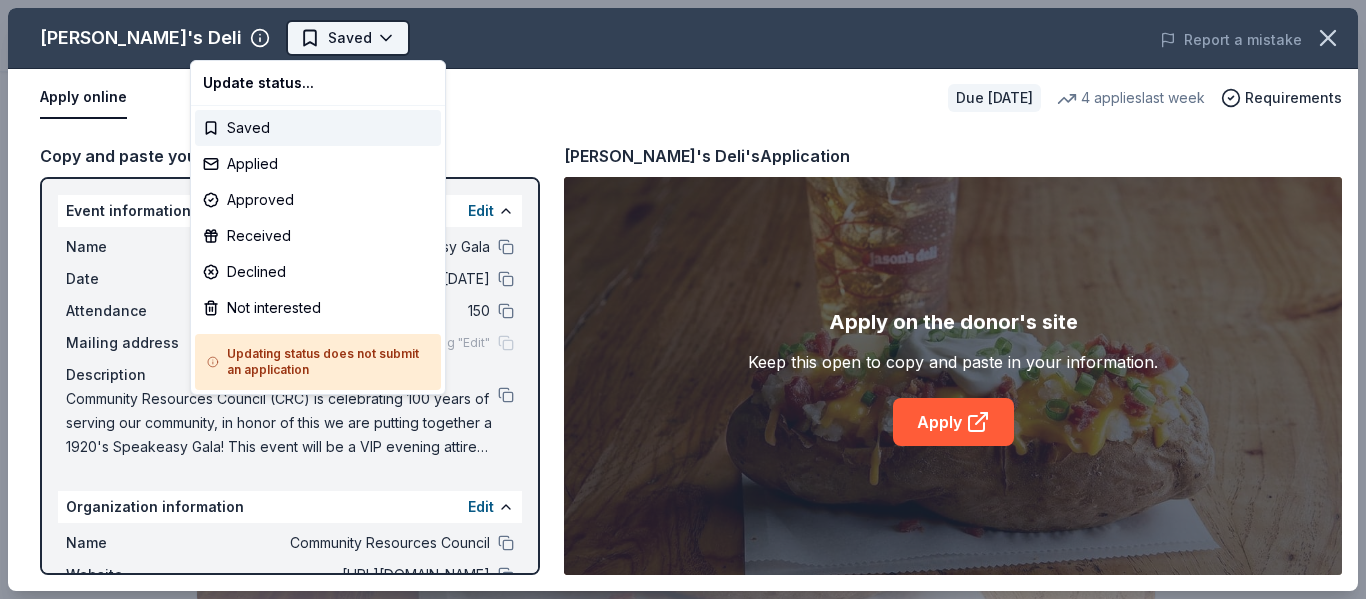 scroll, scrollTop: 0, scrollLeft: 0, axis: both 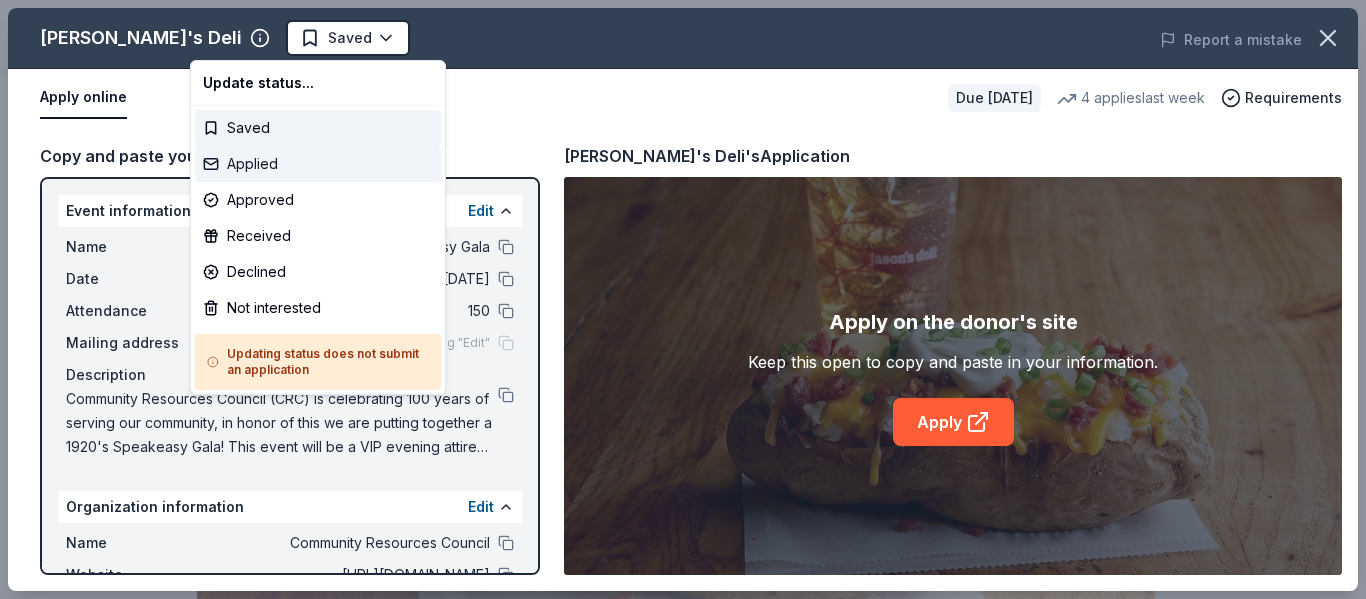 click on "Applied" at bounding box center [318, 164] 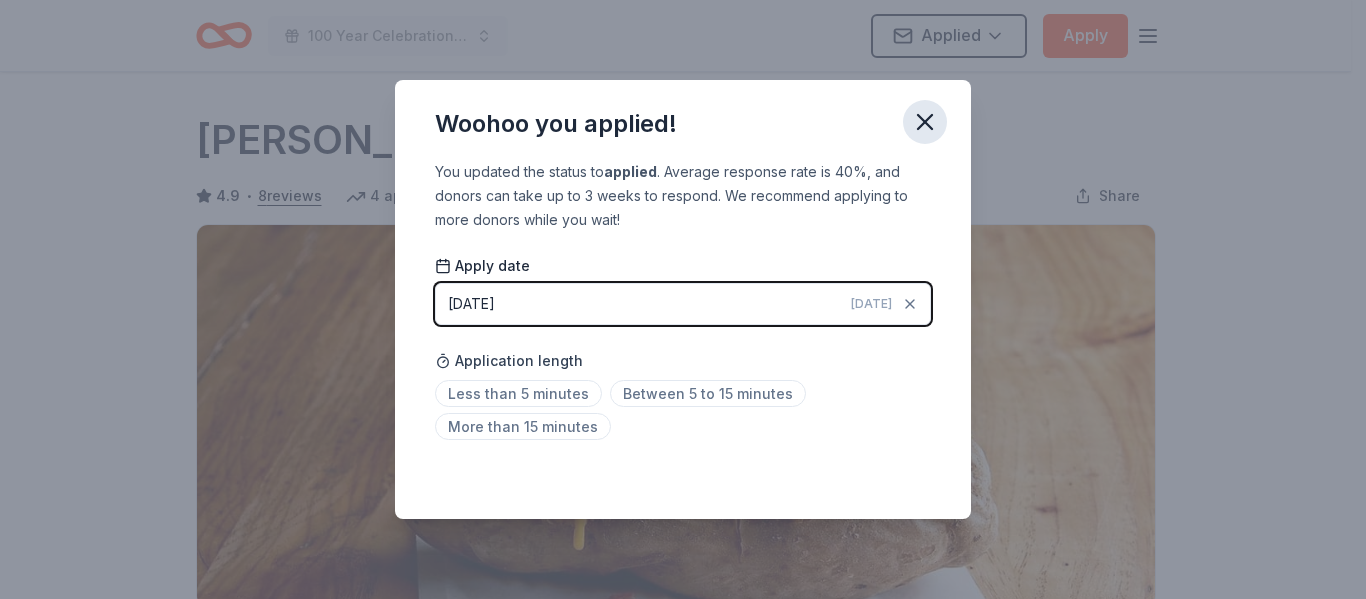 click 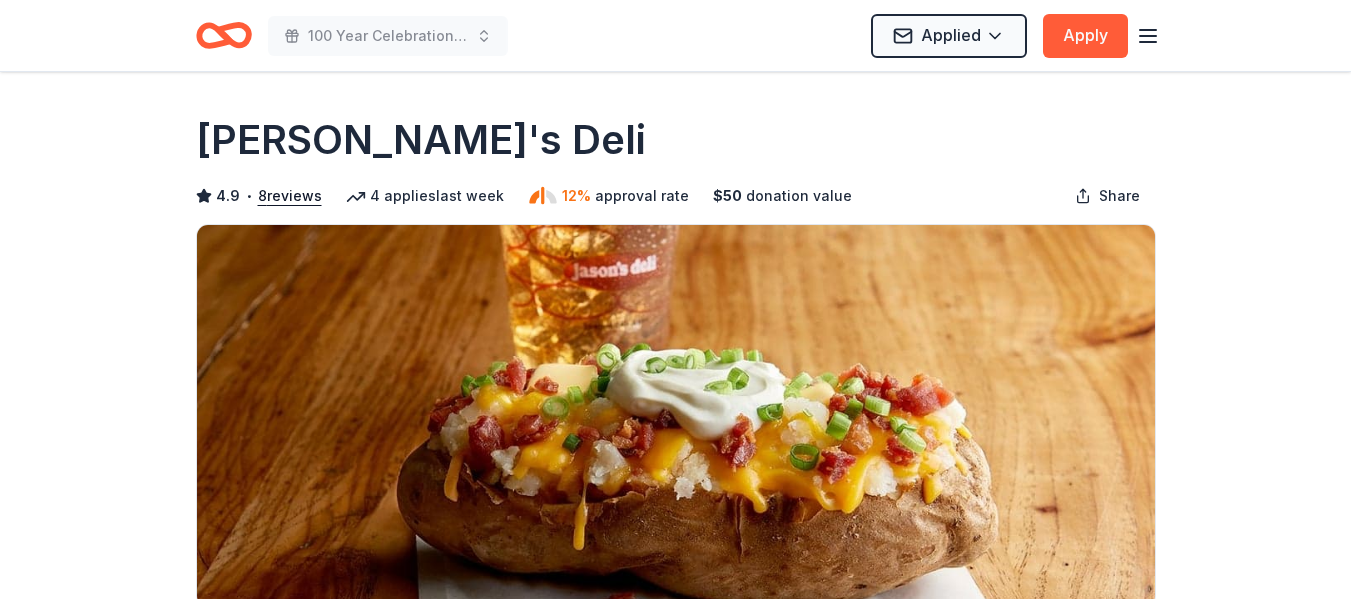 click 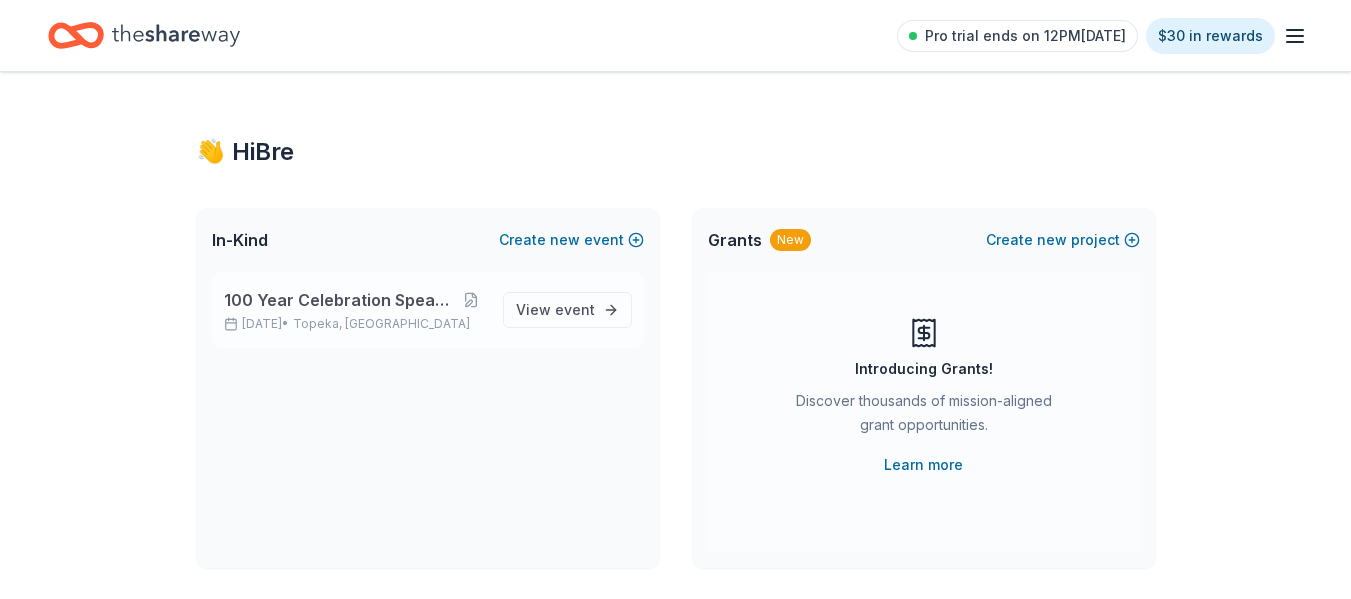 click on "100 Year Celebration Speakeasy Gala" at bounding box center (340, 300) 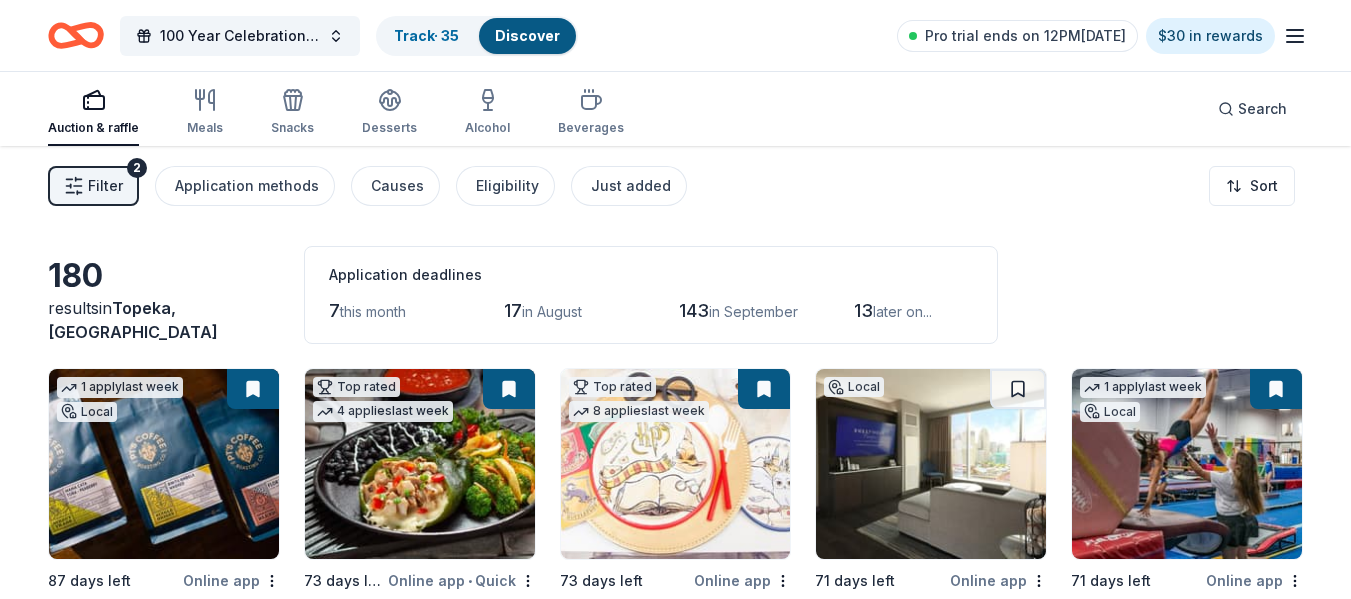 click on "Filter" at bounding box center [105, 186] 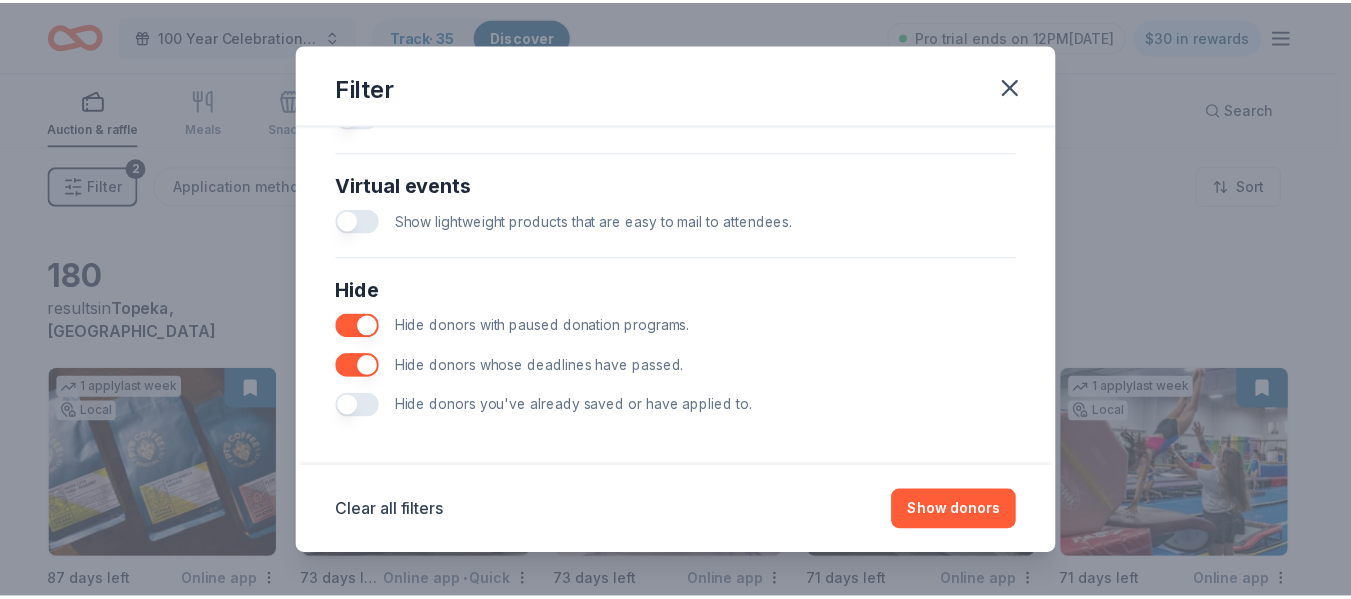 scroll, scrollTop: 976, scrollLeft: 0, axis: vertical 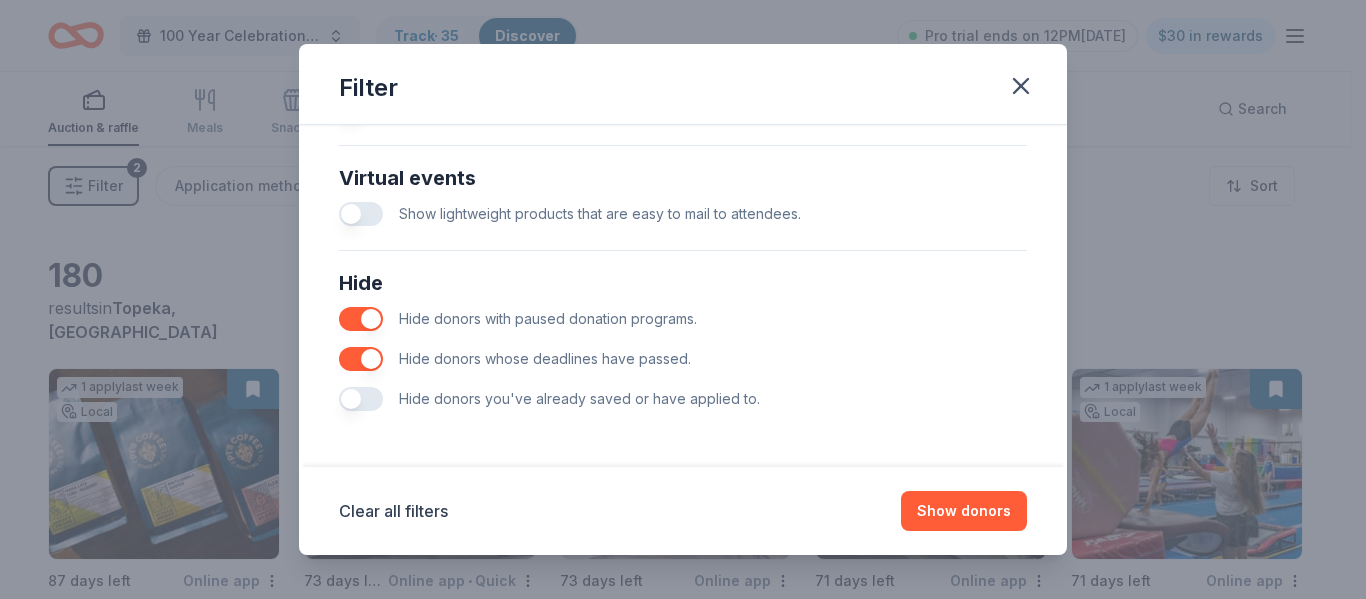 click at bounding box center (361, 399) 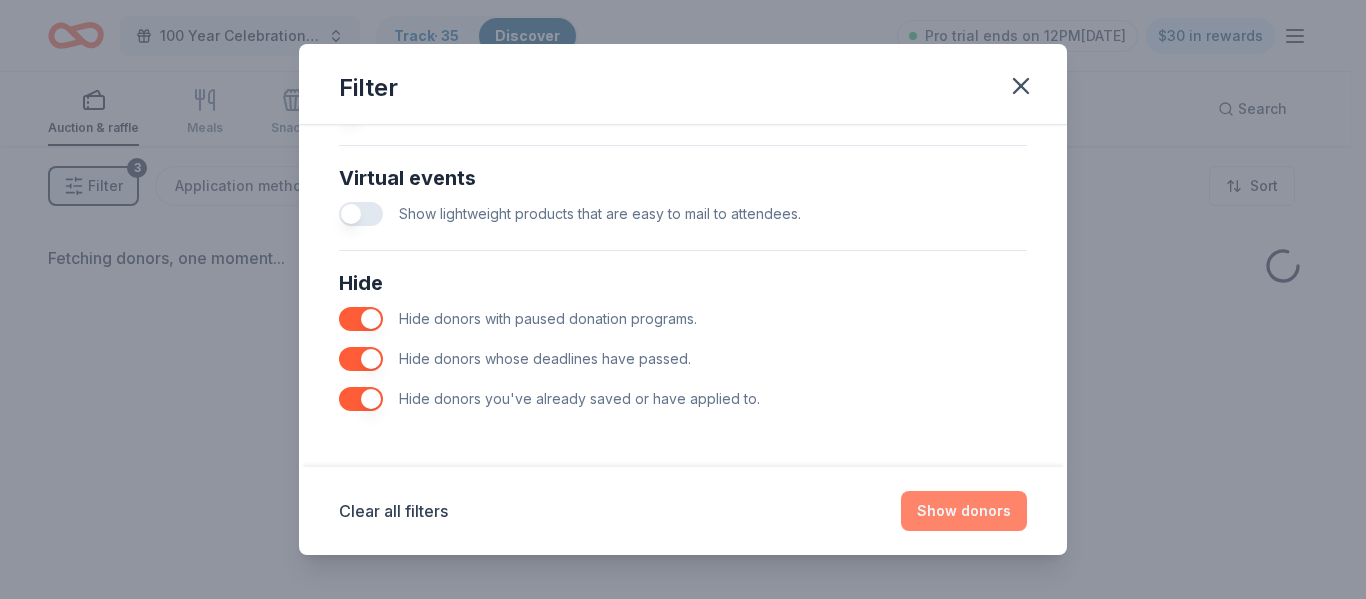 click on "Show    donors" at bounding box center (964, 511) 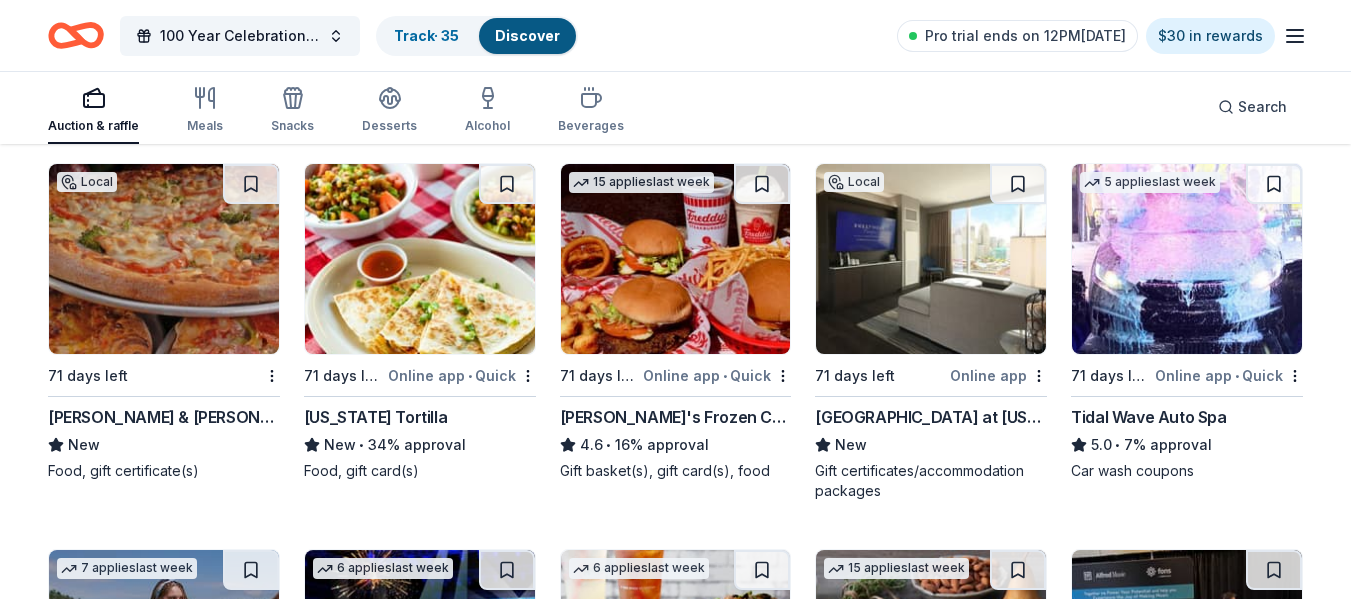 scroll, scrollTop: 200, scrollLeft: 0, axis: vertical 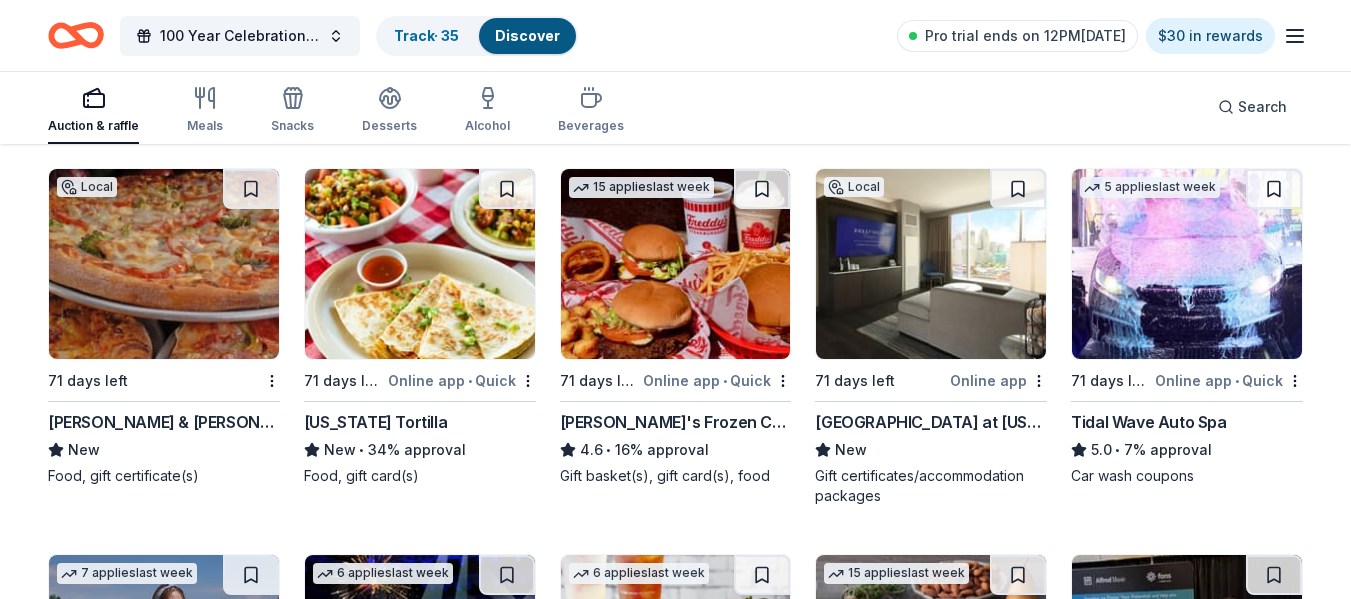 click at bounding box center (676, 264) 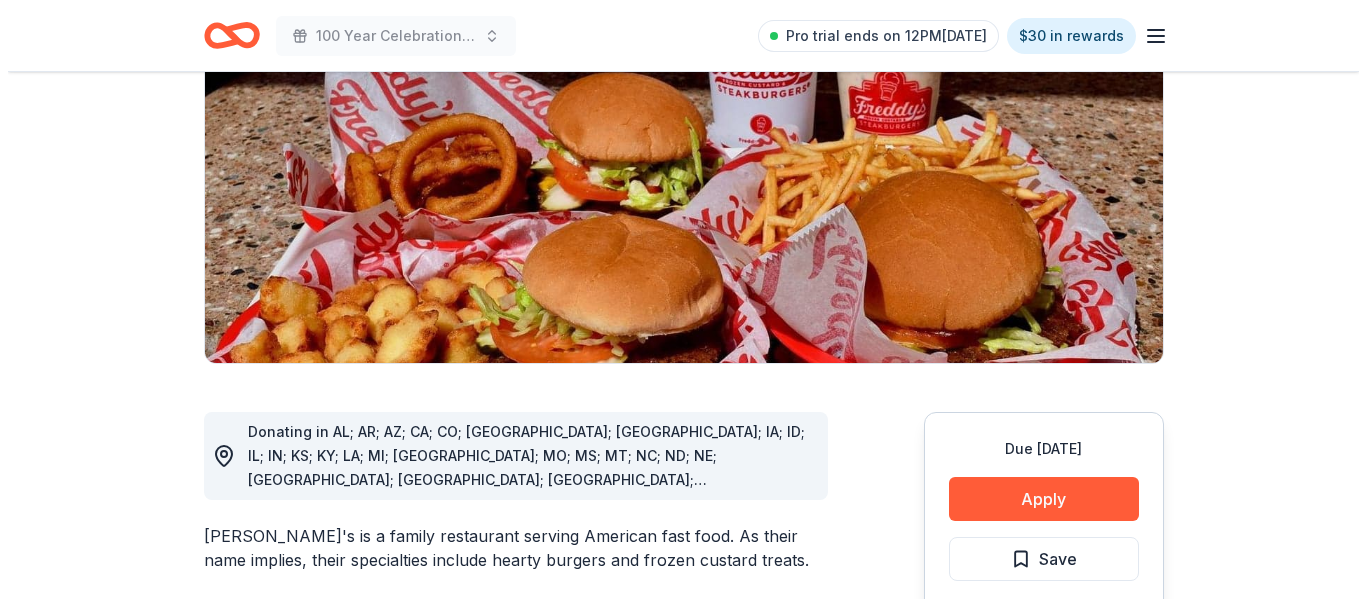scroll, scrollTop: 400, scrollLeft: 0, axis: vertical 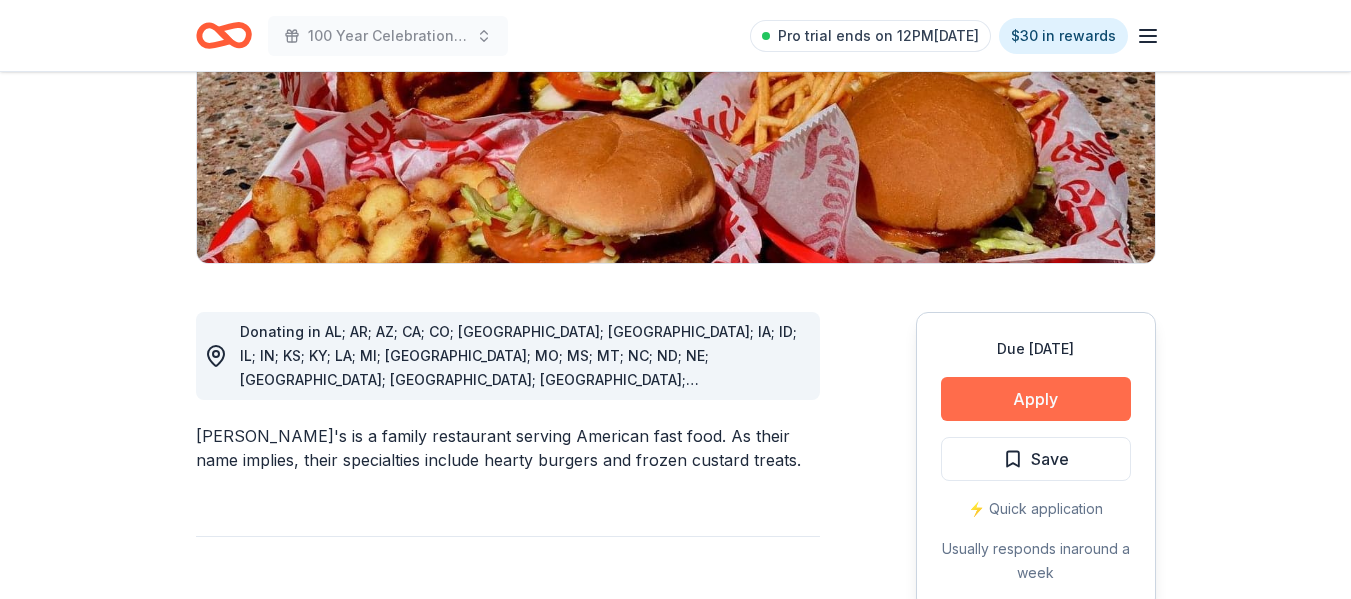 click on "Apply" at bounding box center [1036, 399] 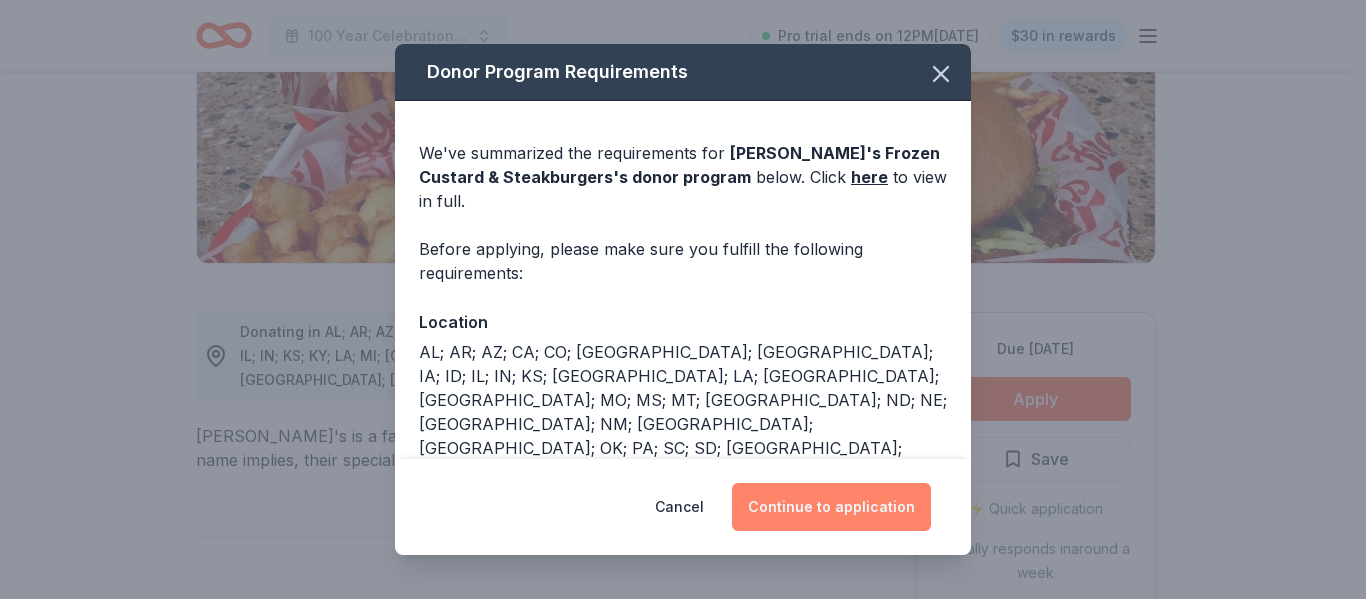 click on "Continue to application" at bounding box center (831, 507) 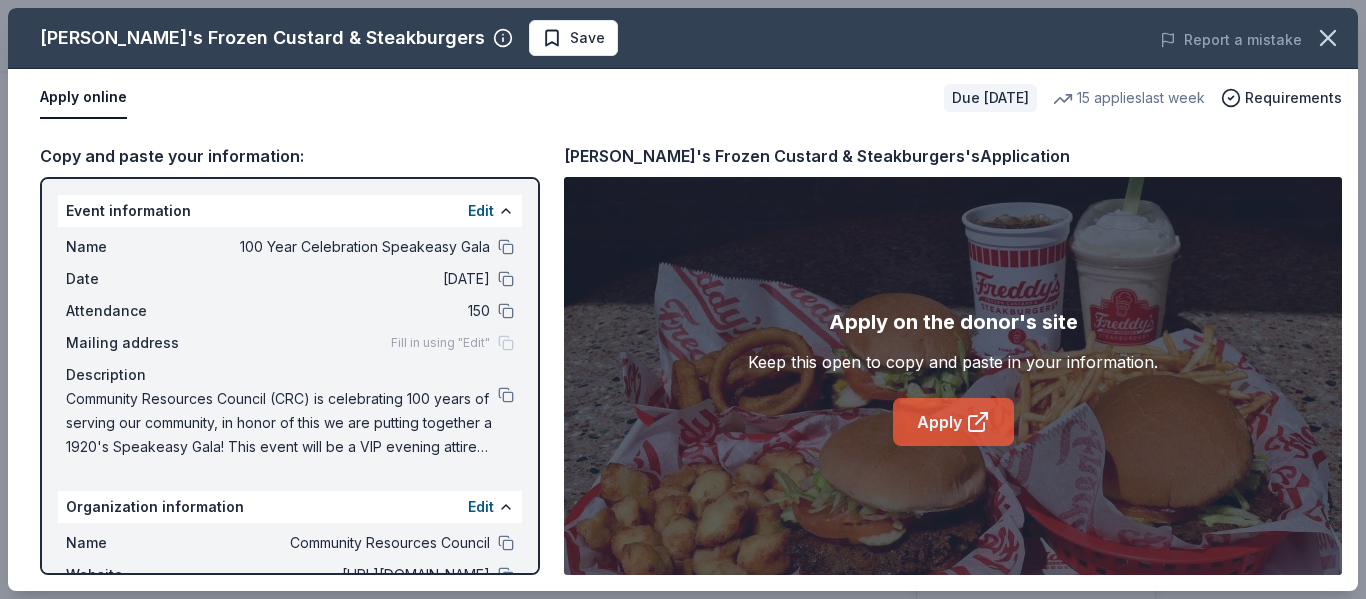 click on "Apply" at bounding box center (953, 422) 